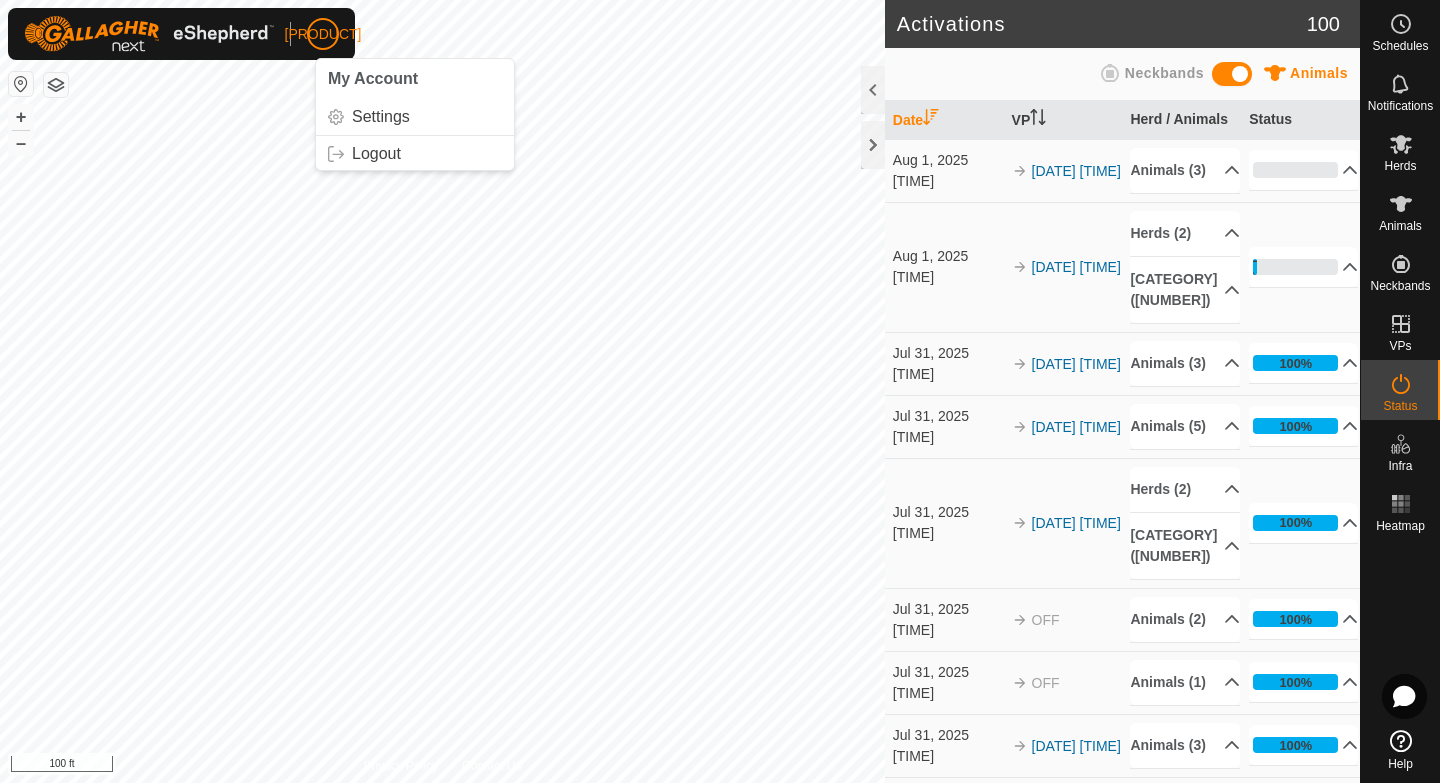 scroll, scrollTop: 0, scrollLeft: 0, axis: both 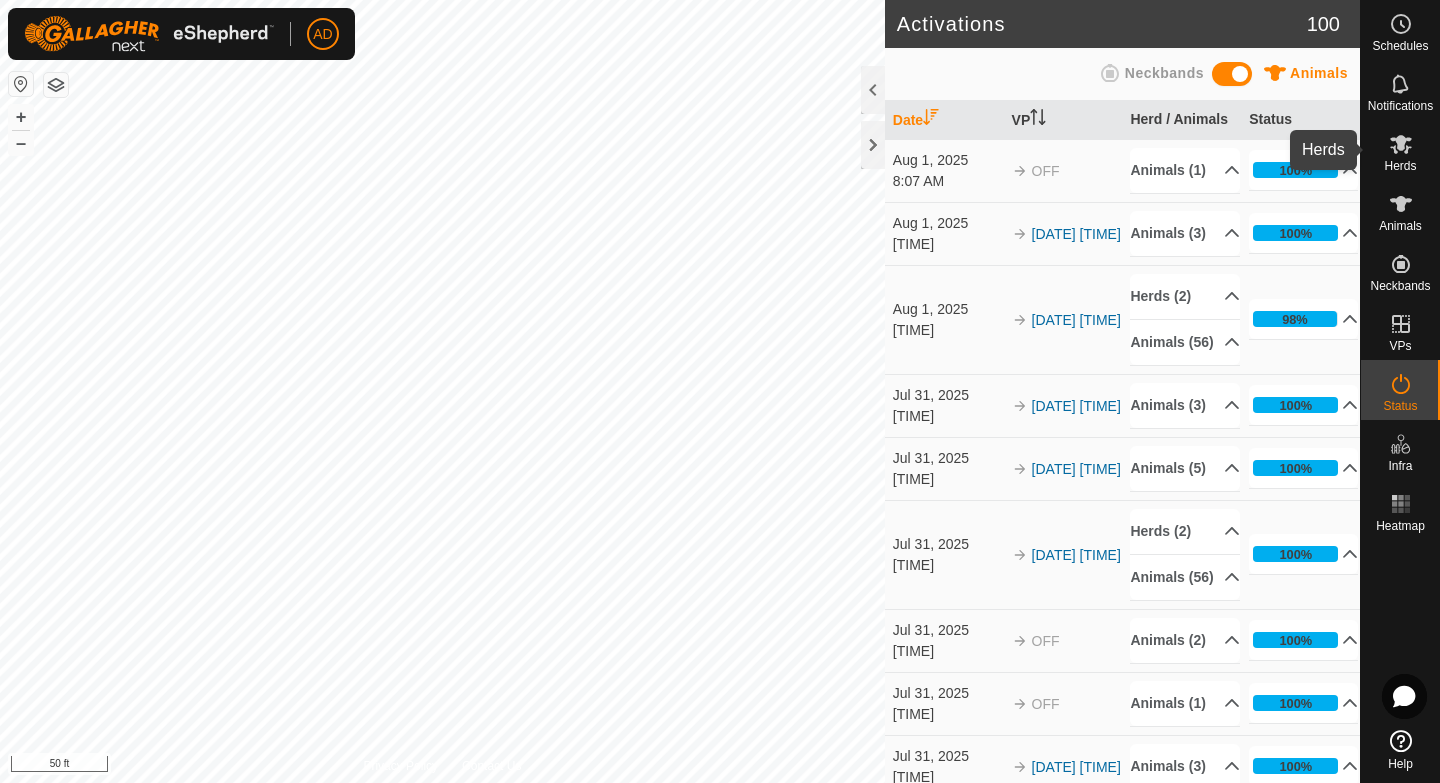 click 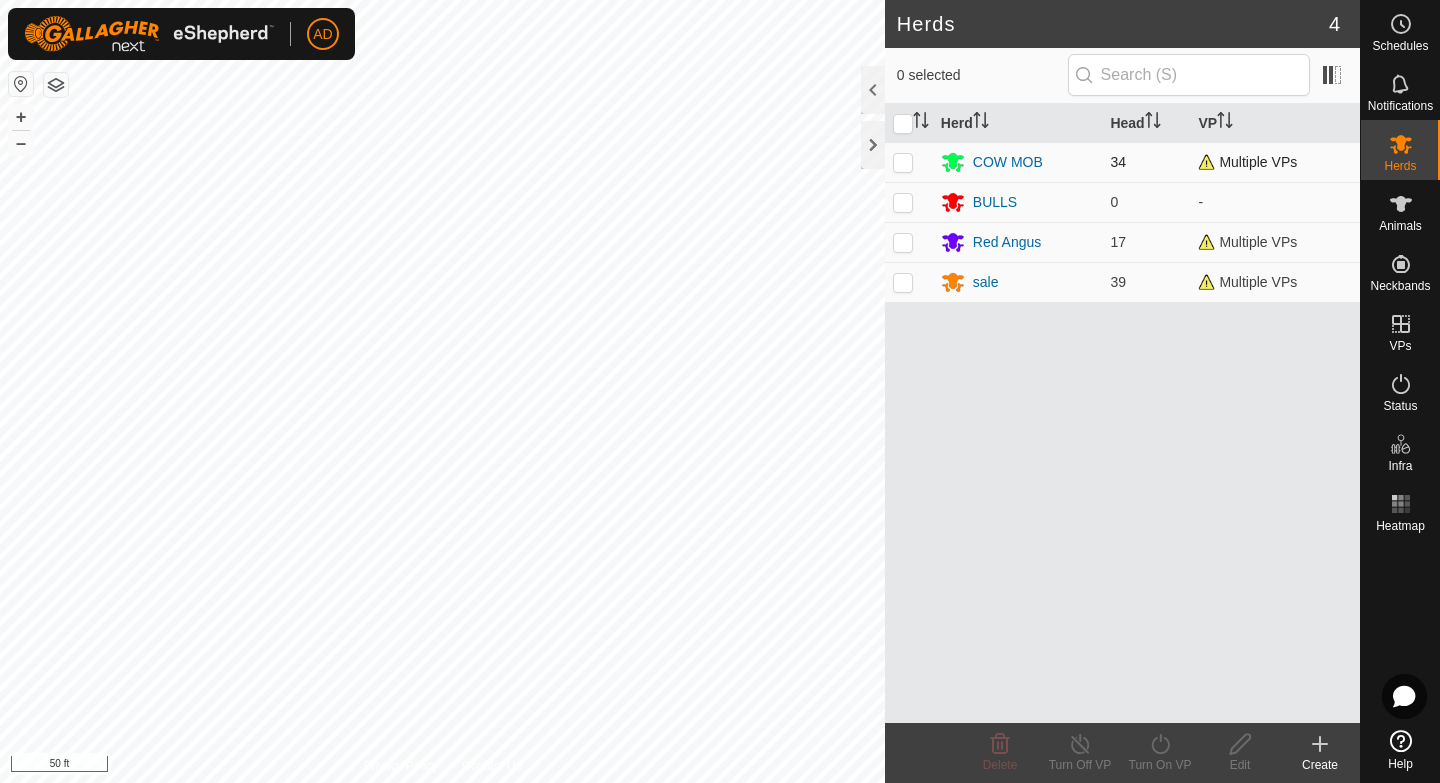 click at bounding box center (903, 162) 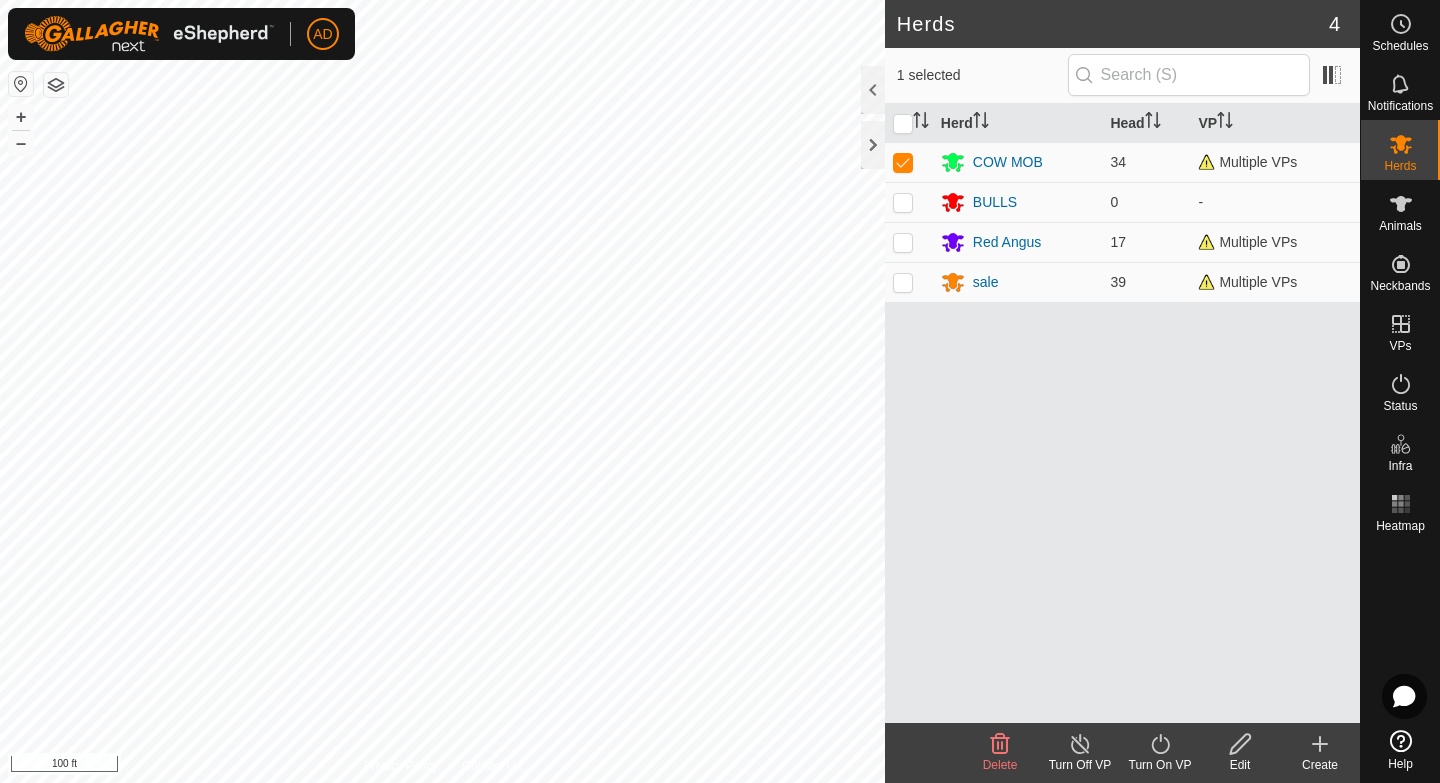 click 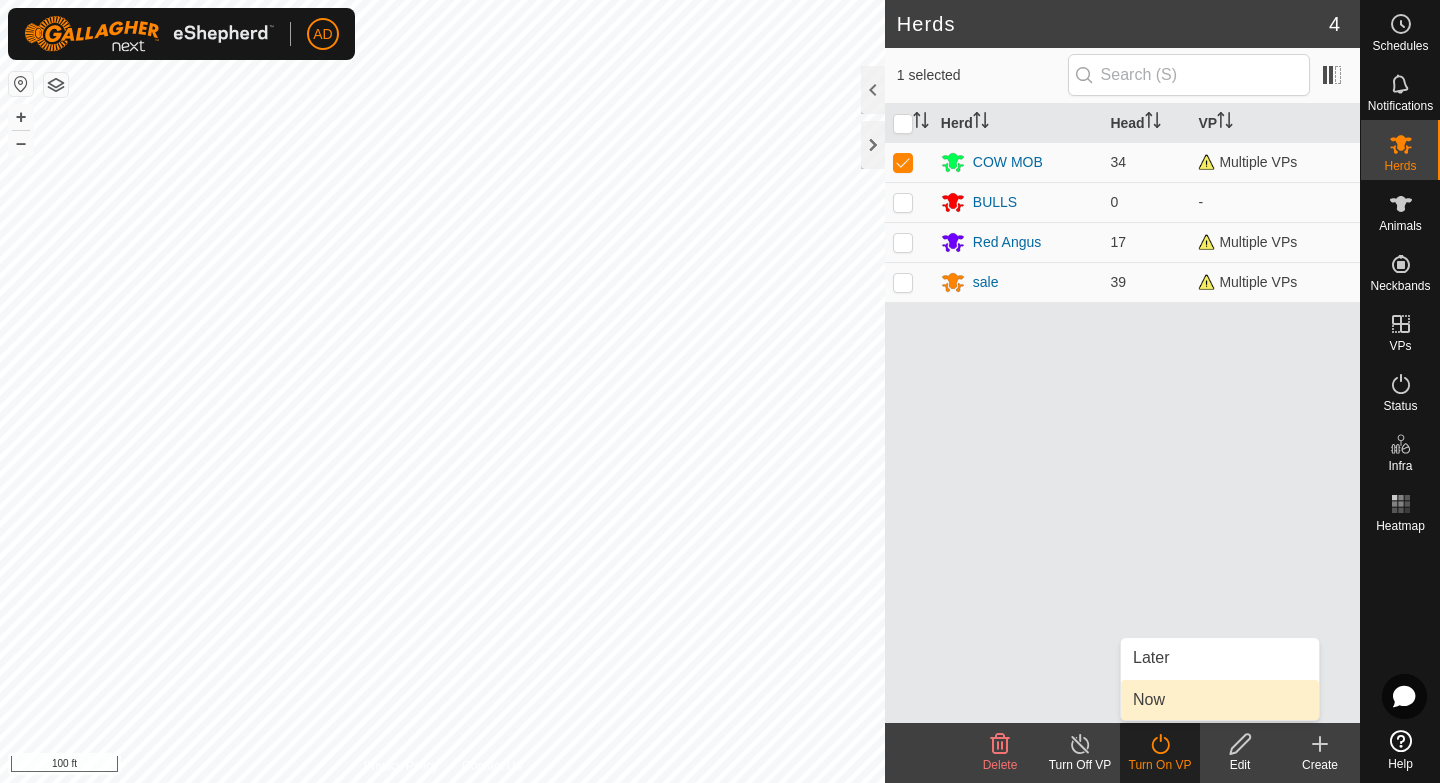 click on "Now" at bounding box center [1220, 700] 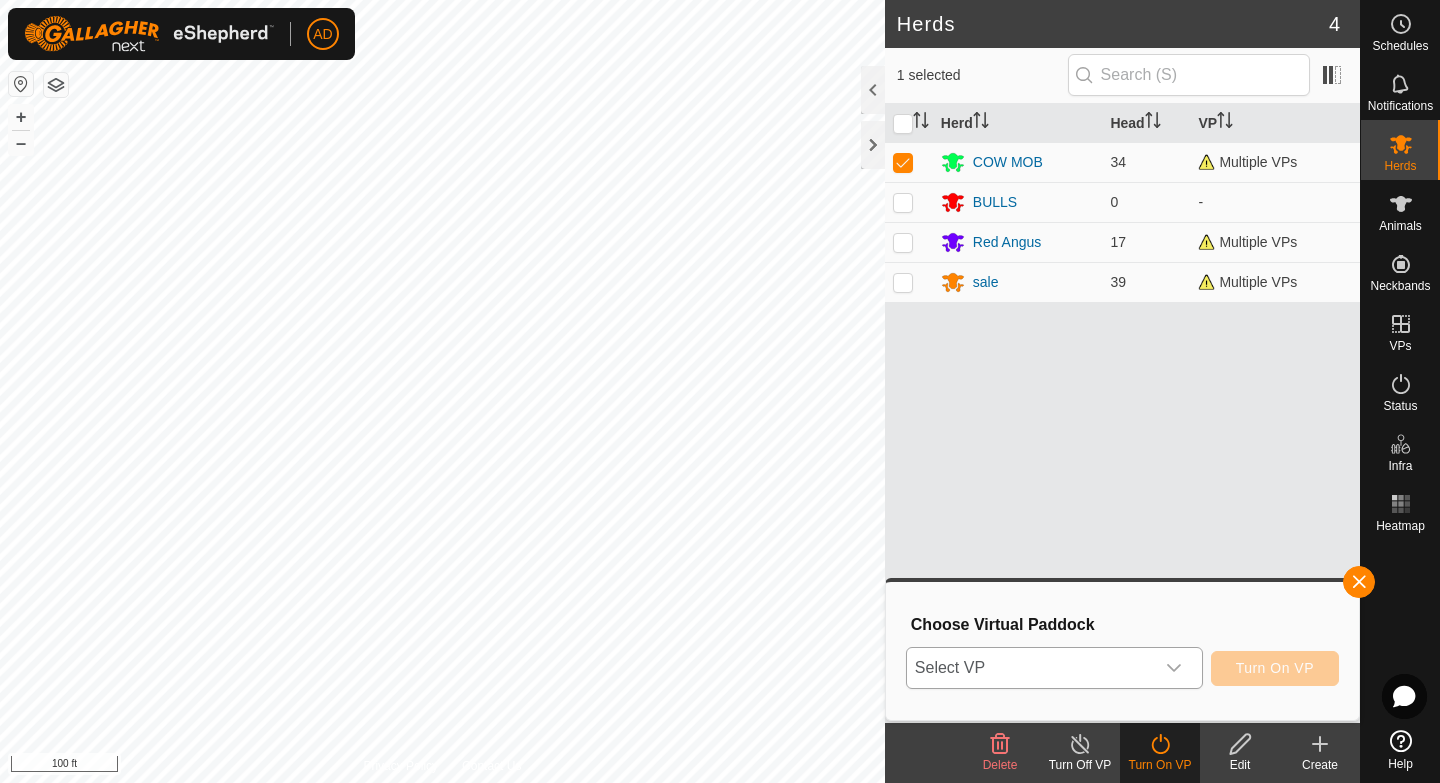 click 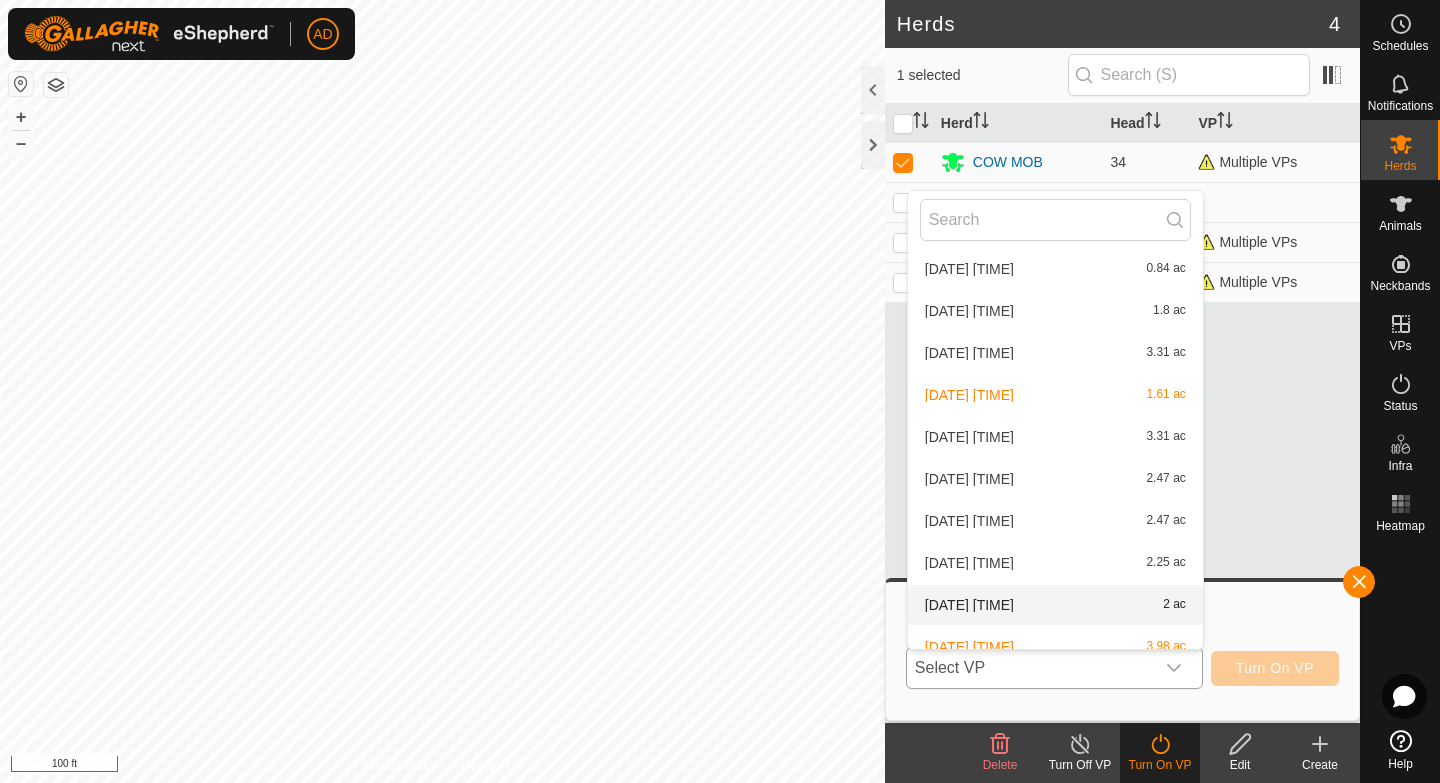 scroll, scrollTop: 5002, scrollLeft: 0, axis: vertical 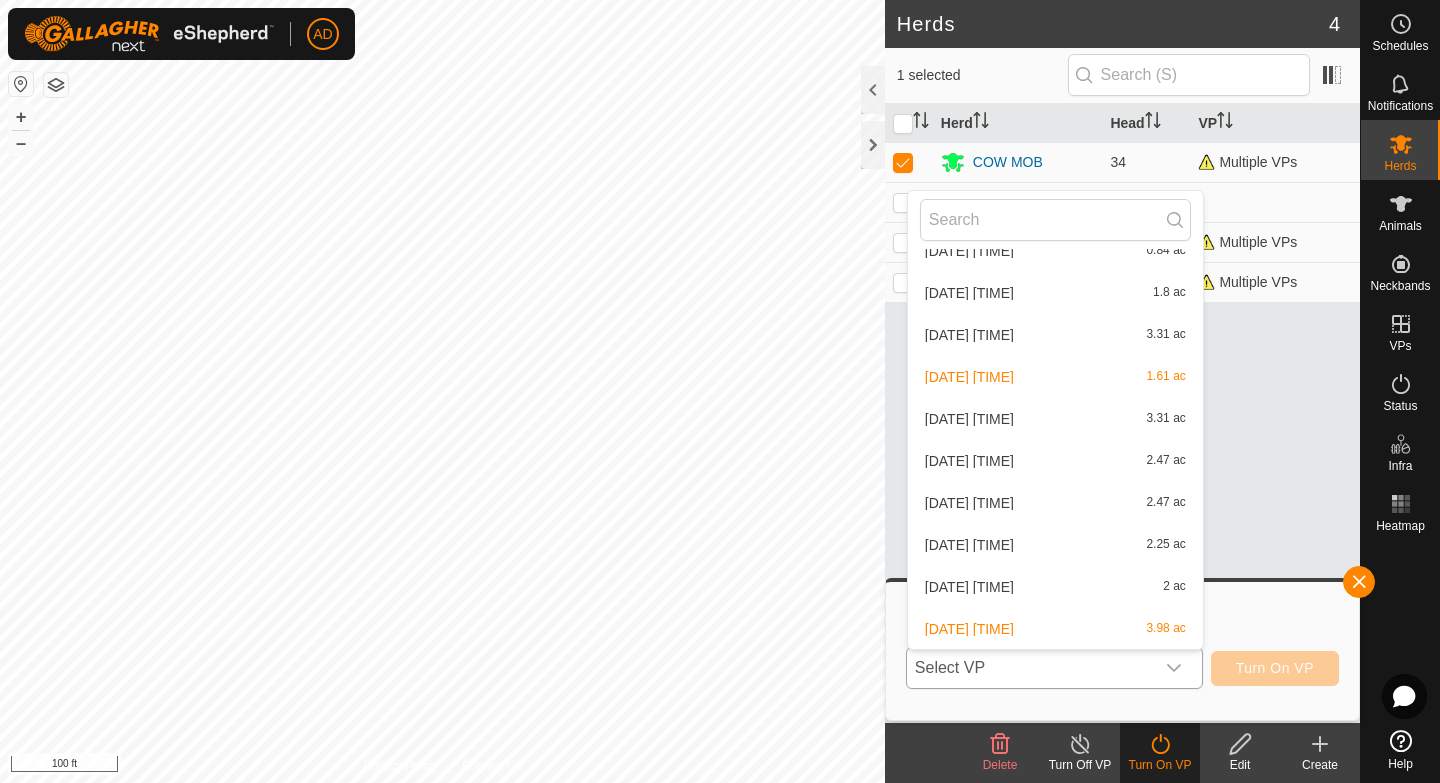 click on "[DATE] [TIME] [NUMBER] ac" at bounding box center (1055, 629) 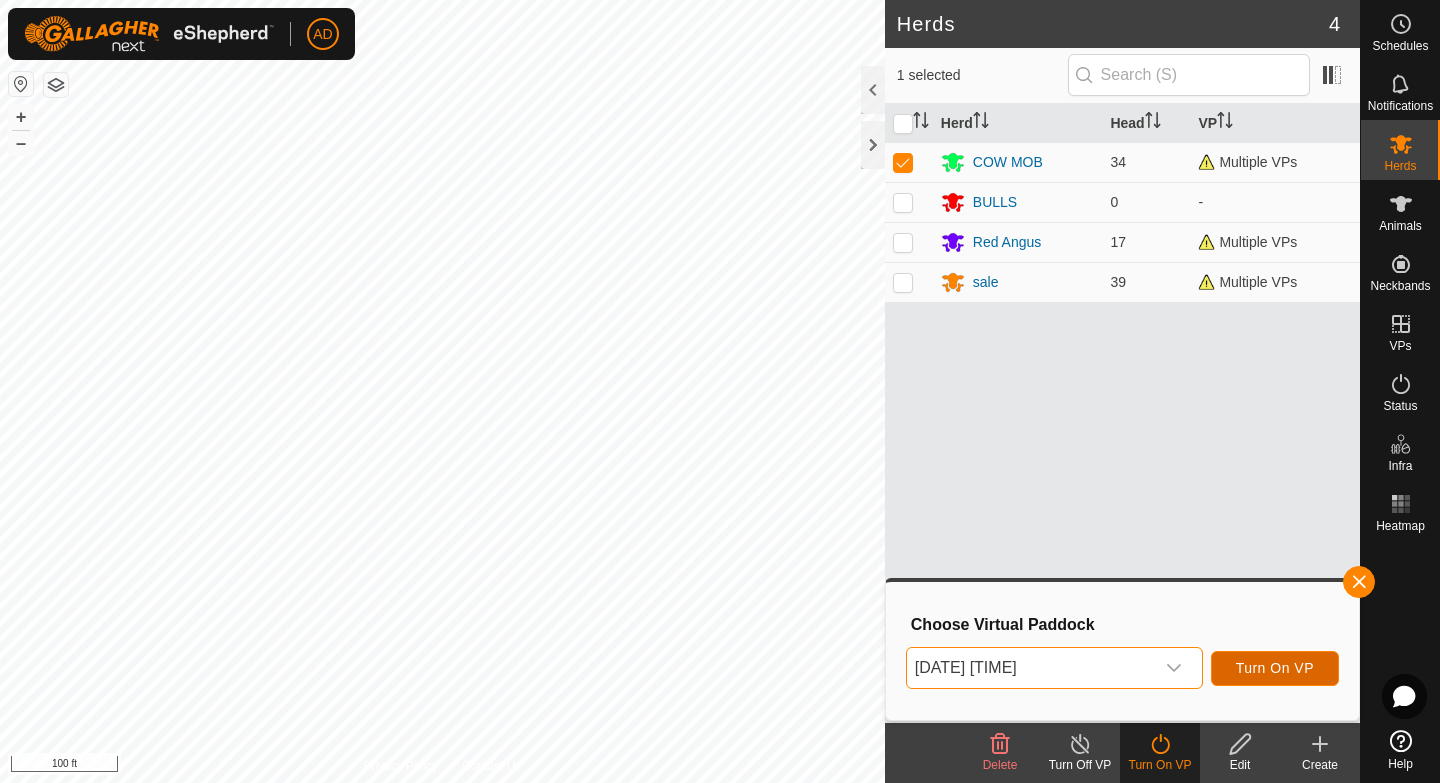 click on "Turn On VP" at bounding box center (1275, 668) 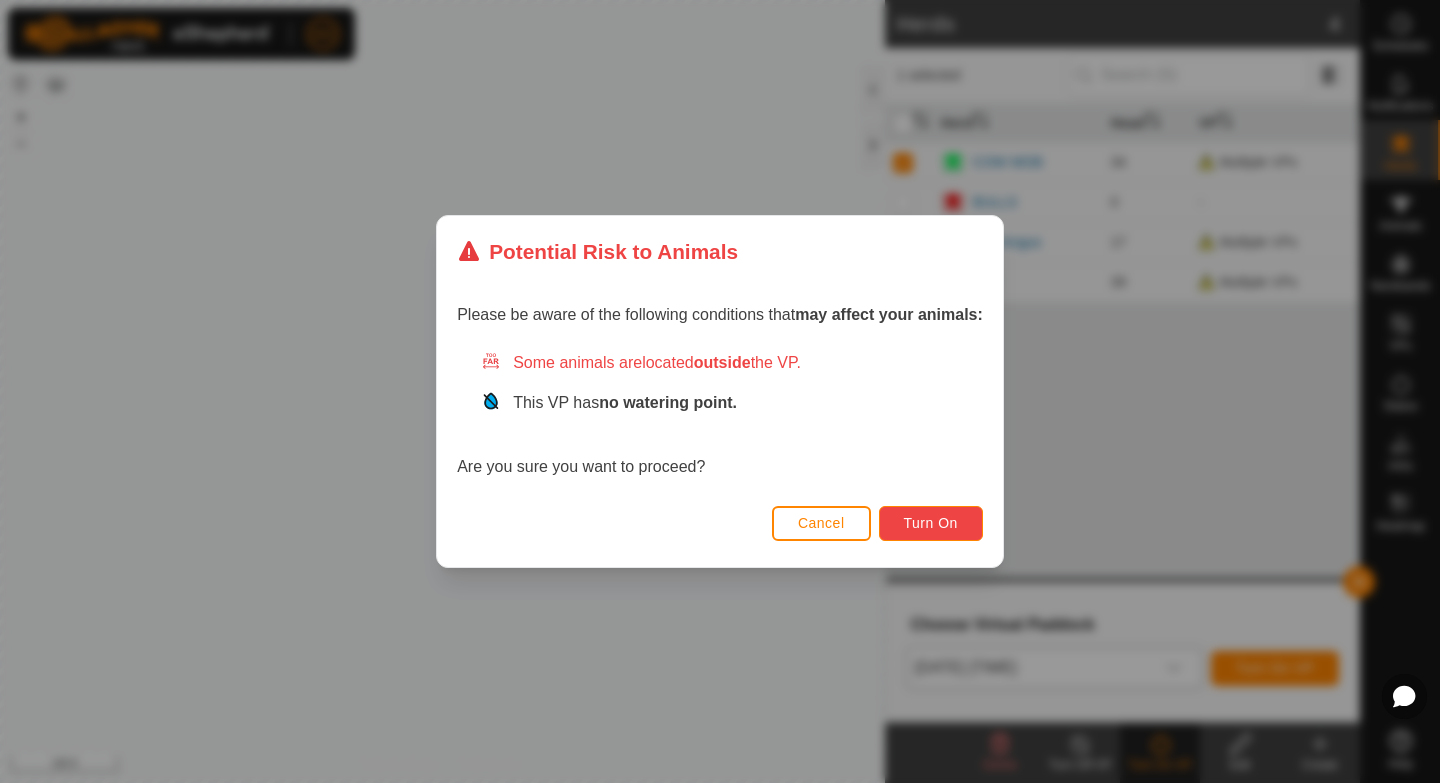 click on "Turn On" at bounding box center (931, 523) 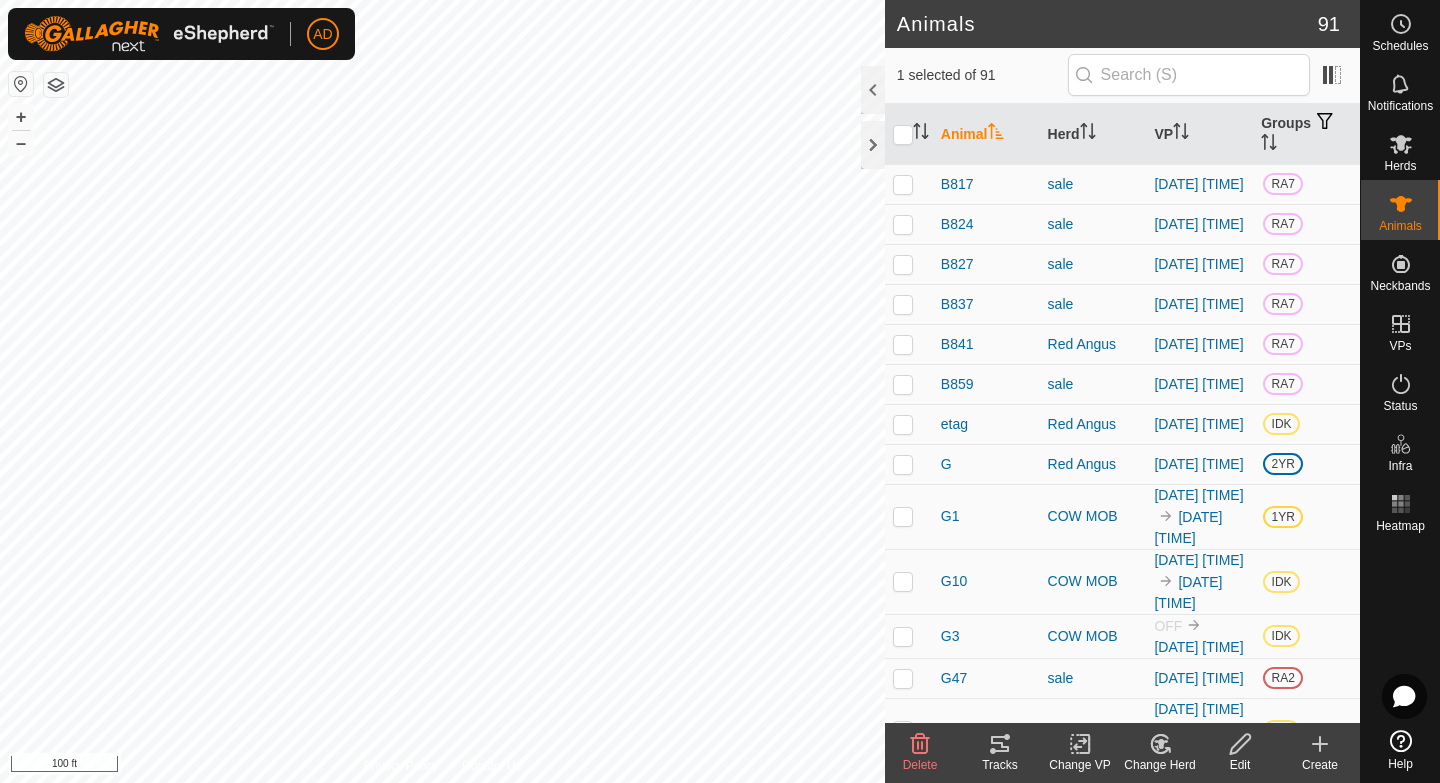 checkbox on "true" 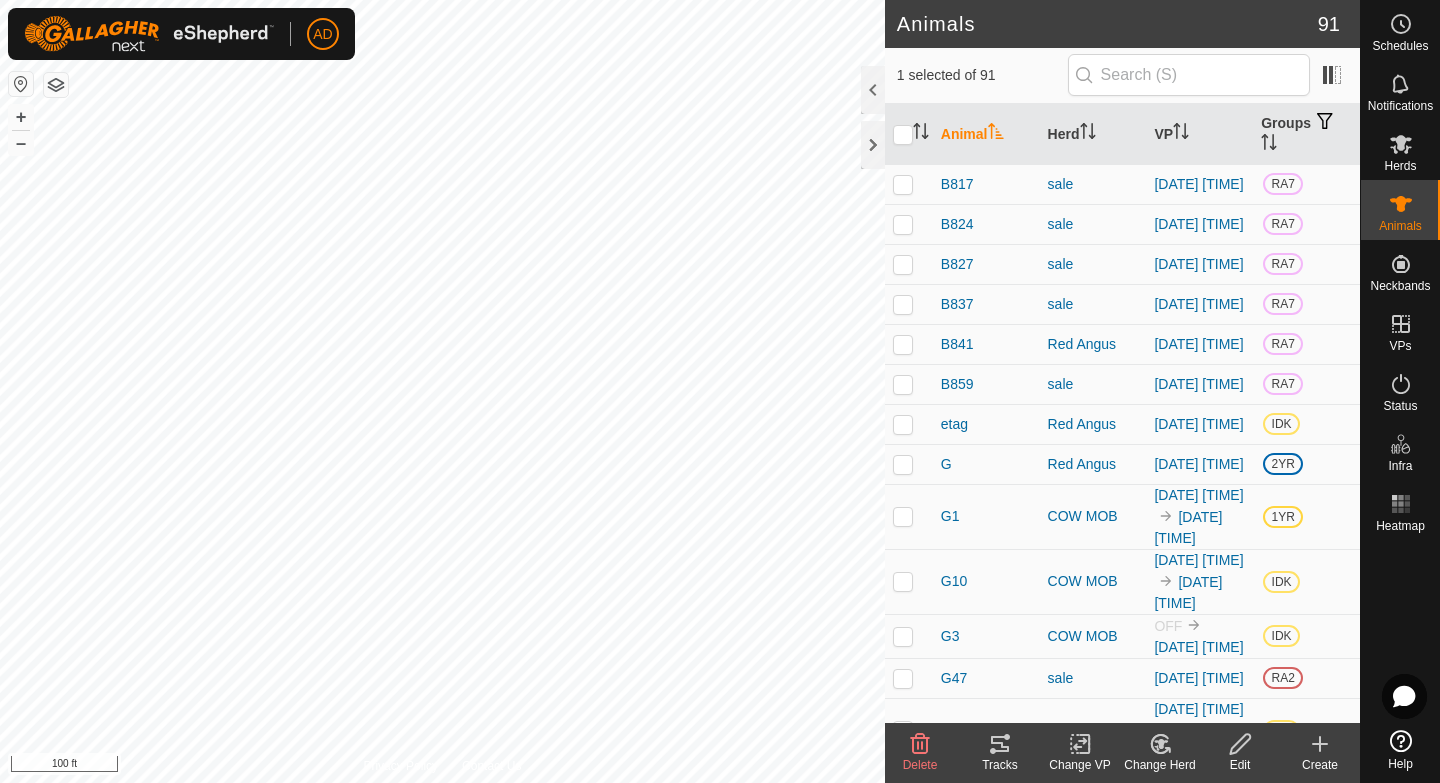 checkbox on "false" 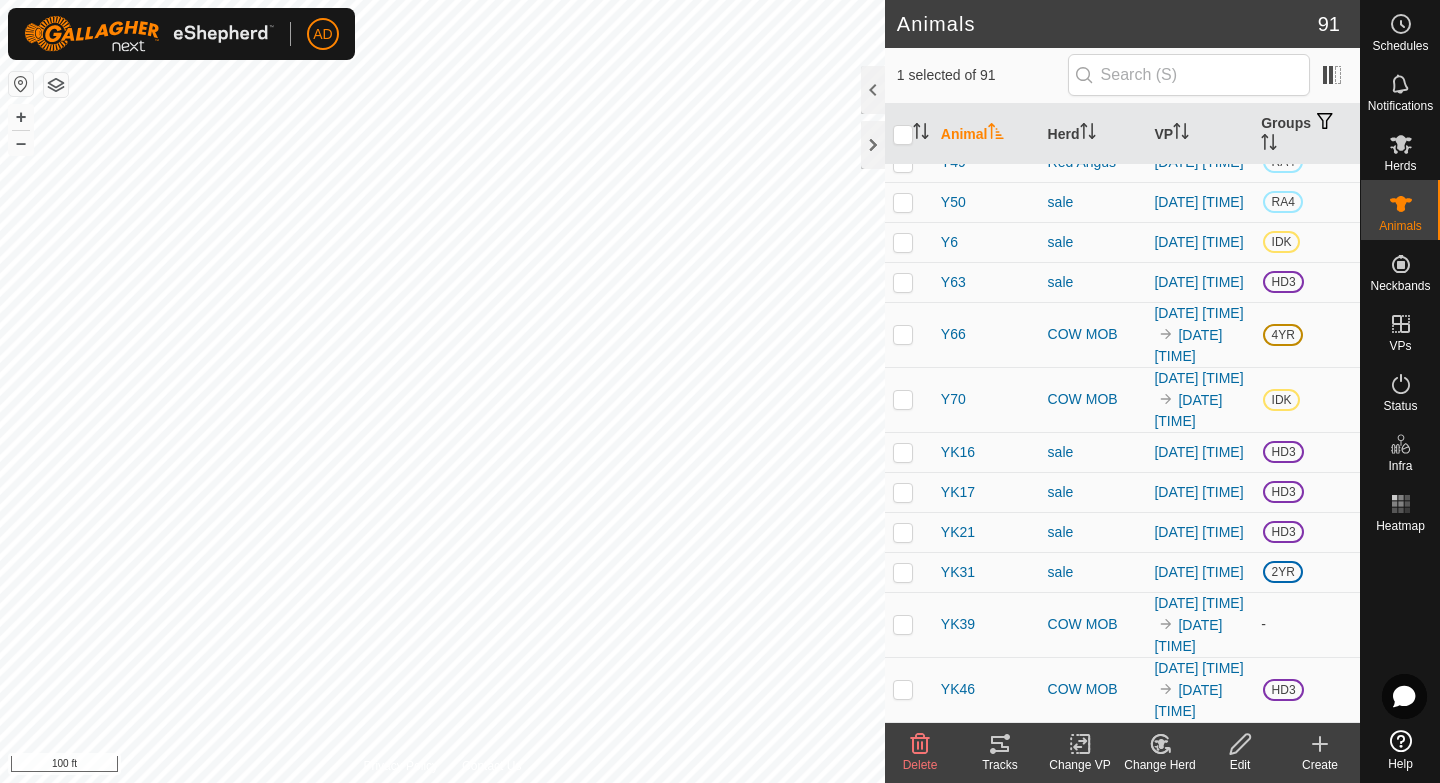 scroll, scrollTop: 4799, scrollLeft: 0, axis: vertical 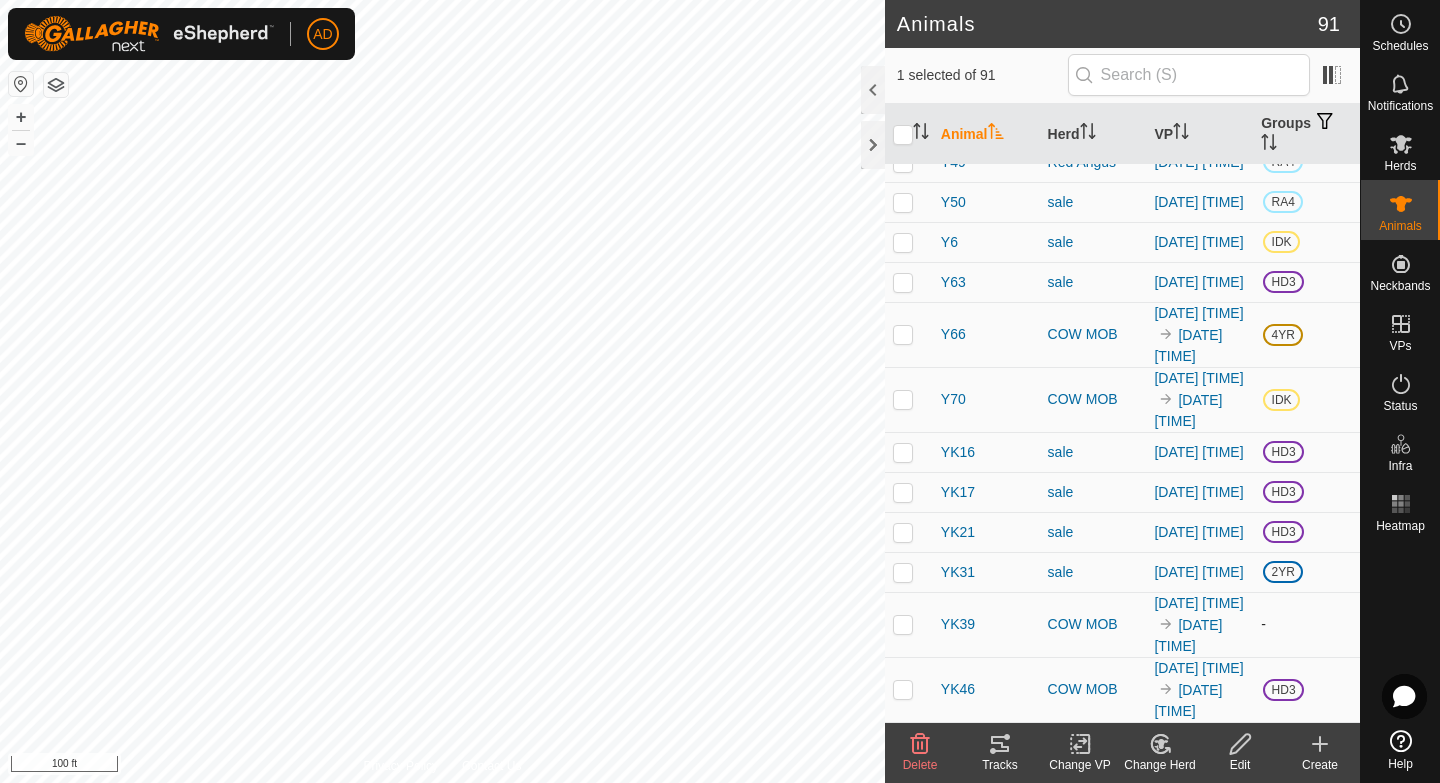 click at bounding box center [909, 624] 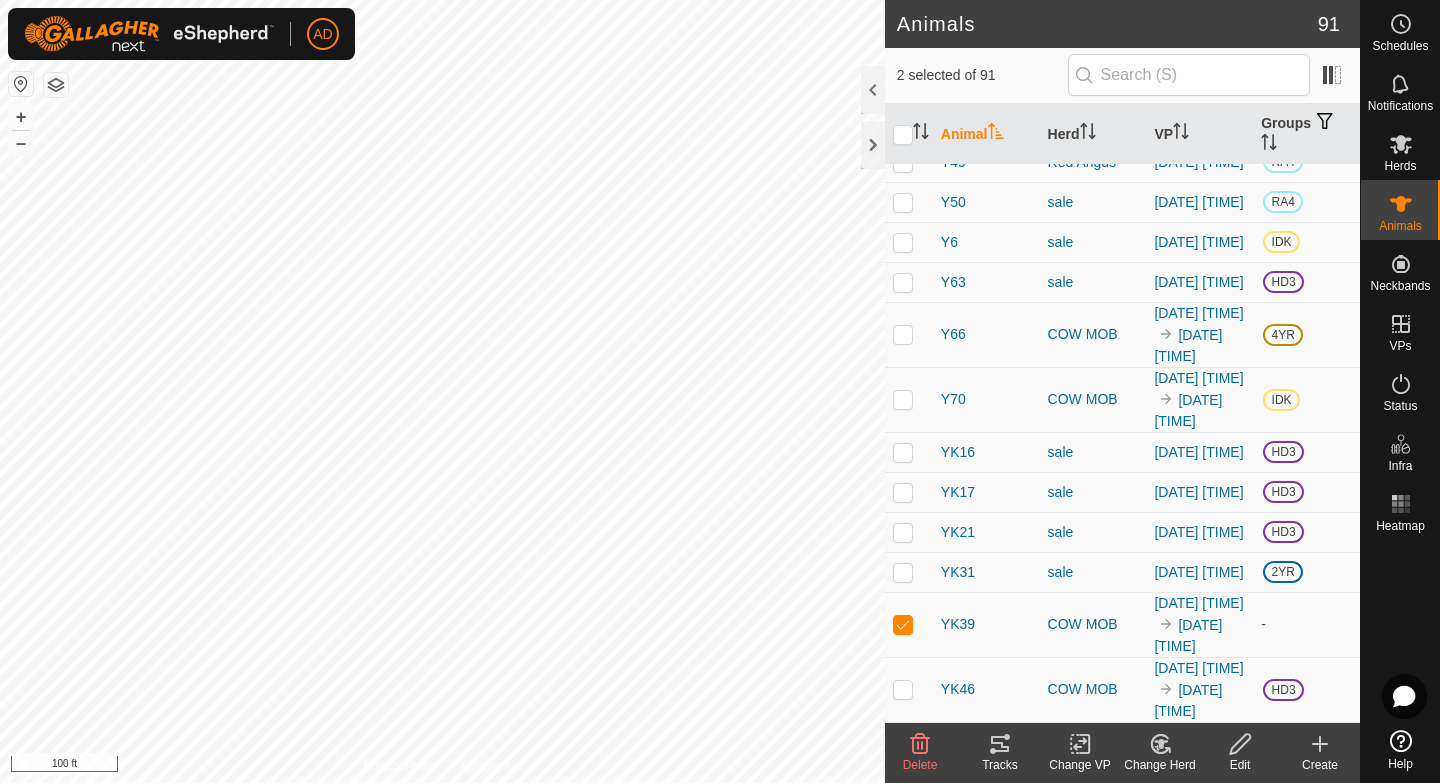 click 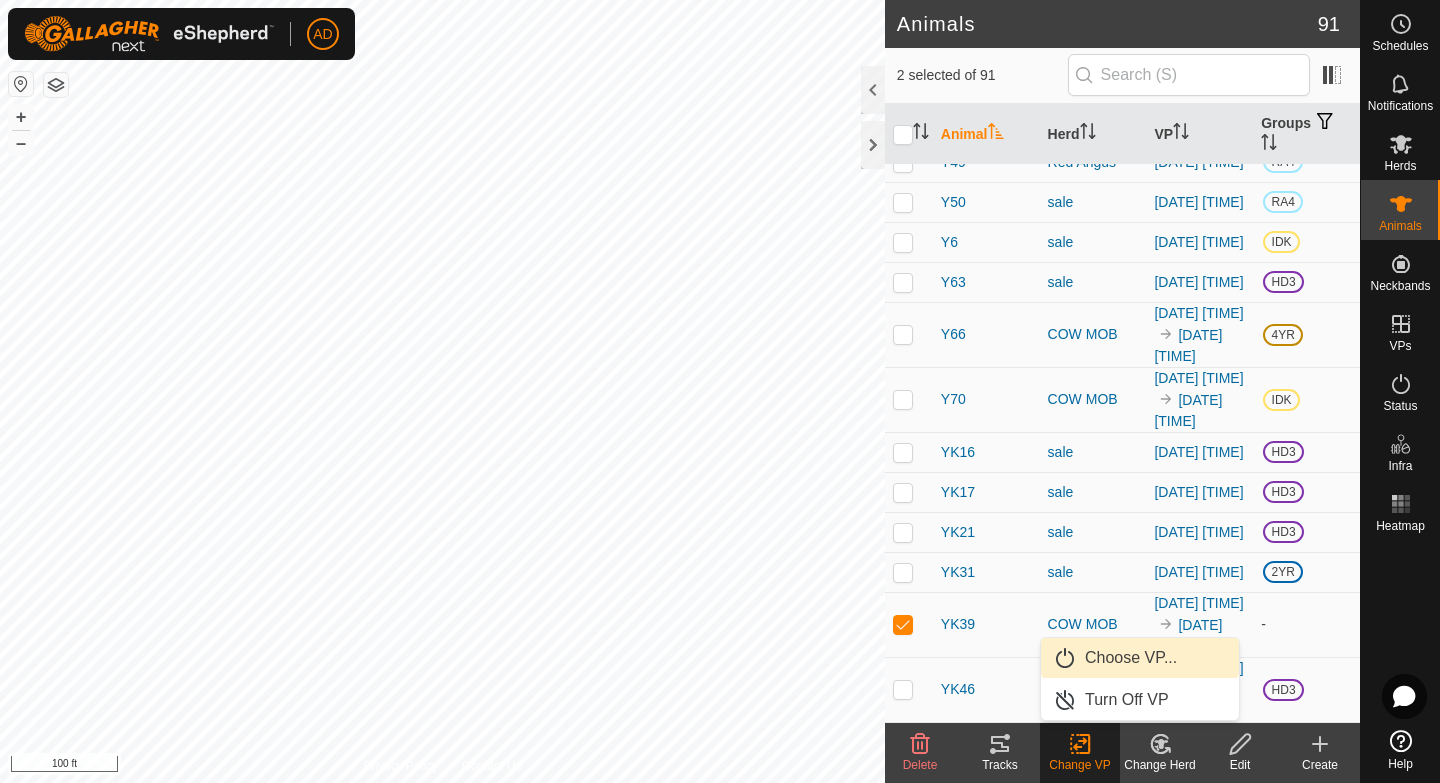 click on "Choose VP..." at bounding box center (1140, 658) 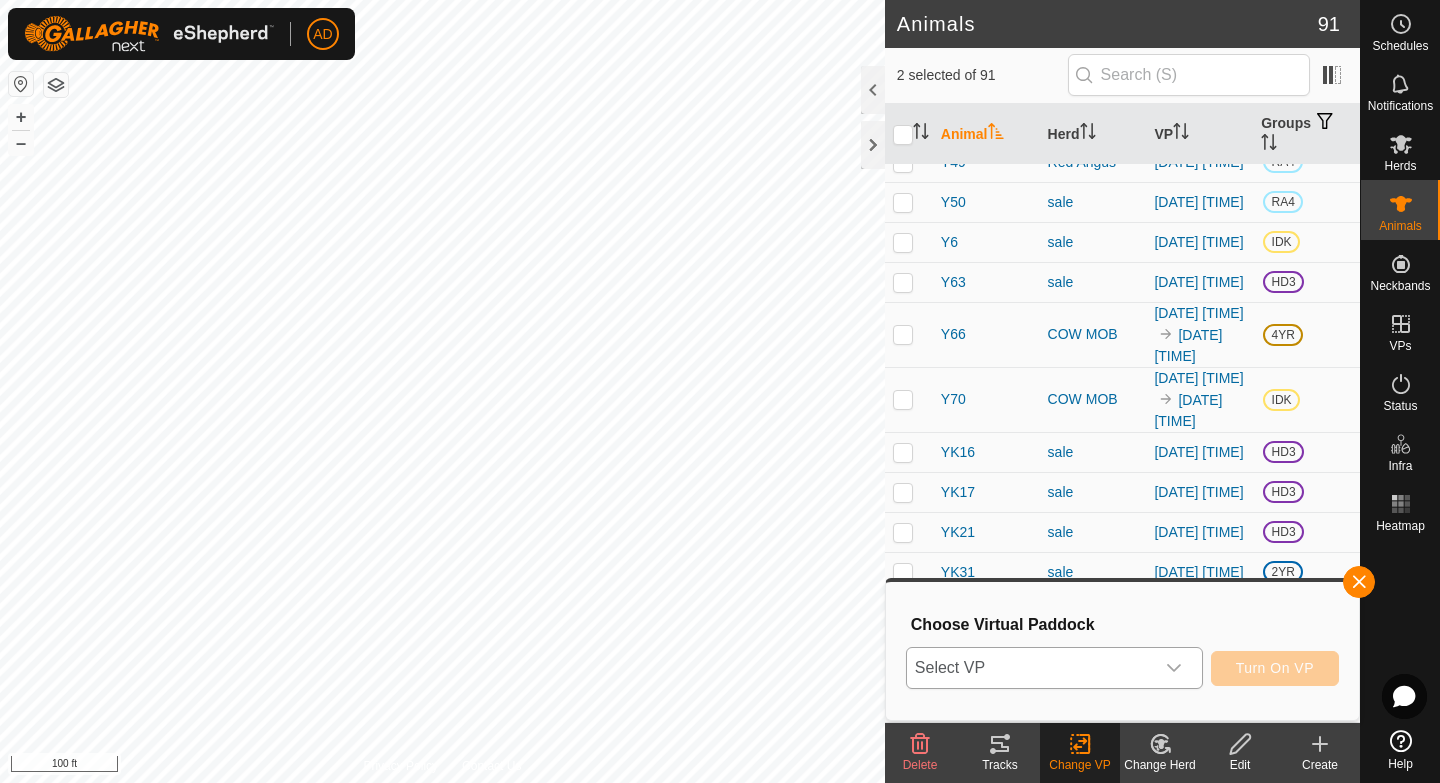 click on "Select VP" at bounding box center [1030, 668] 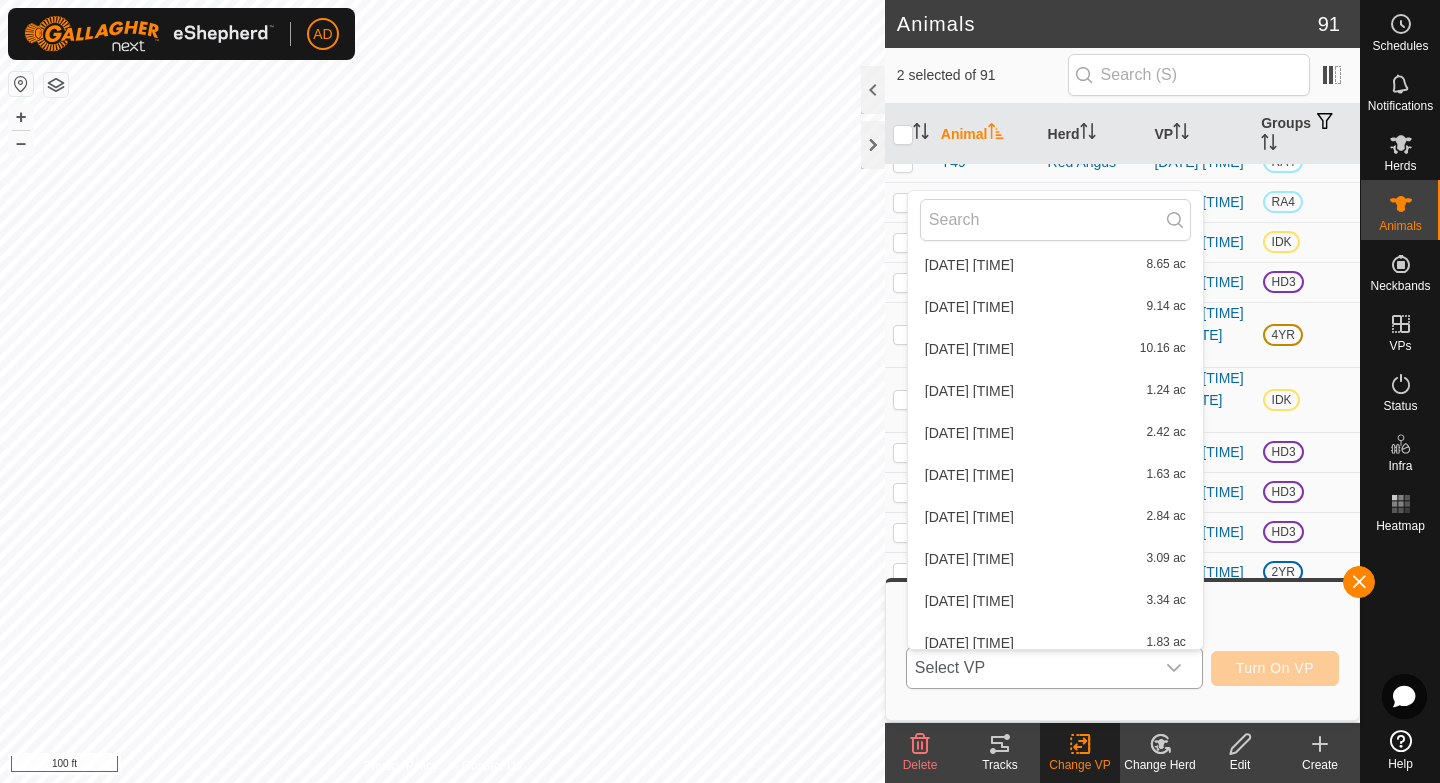 scroll, scrollTop: 5002, scrollLeft: 0, axis: vertical 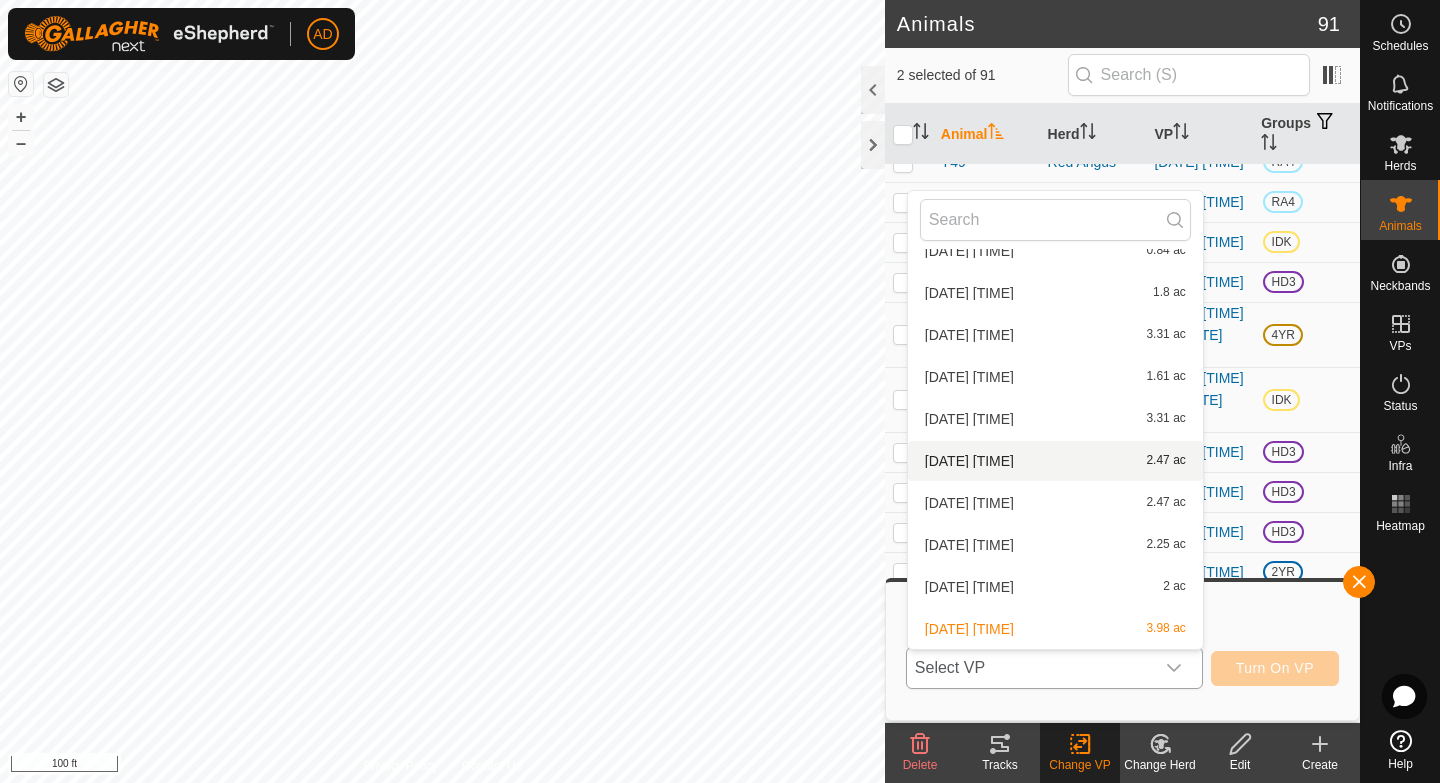 click on "[DATE] [TIME]" at bounding box center [1055, 461] 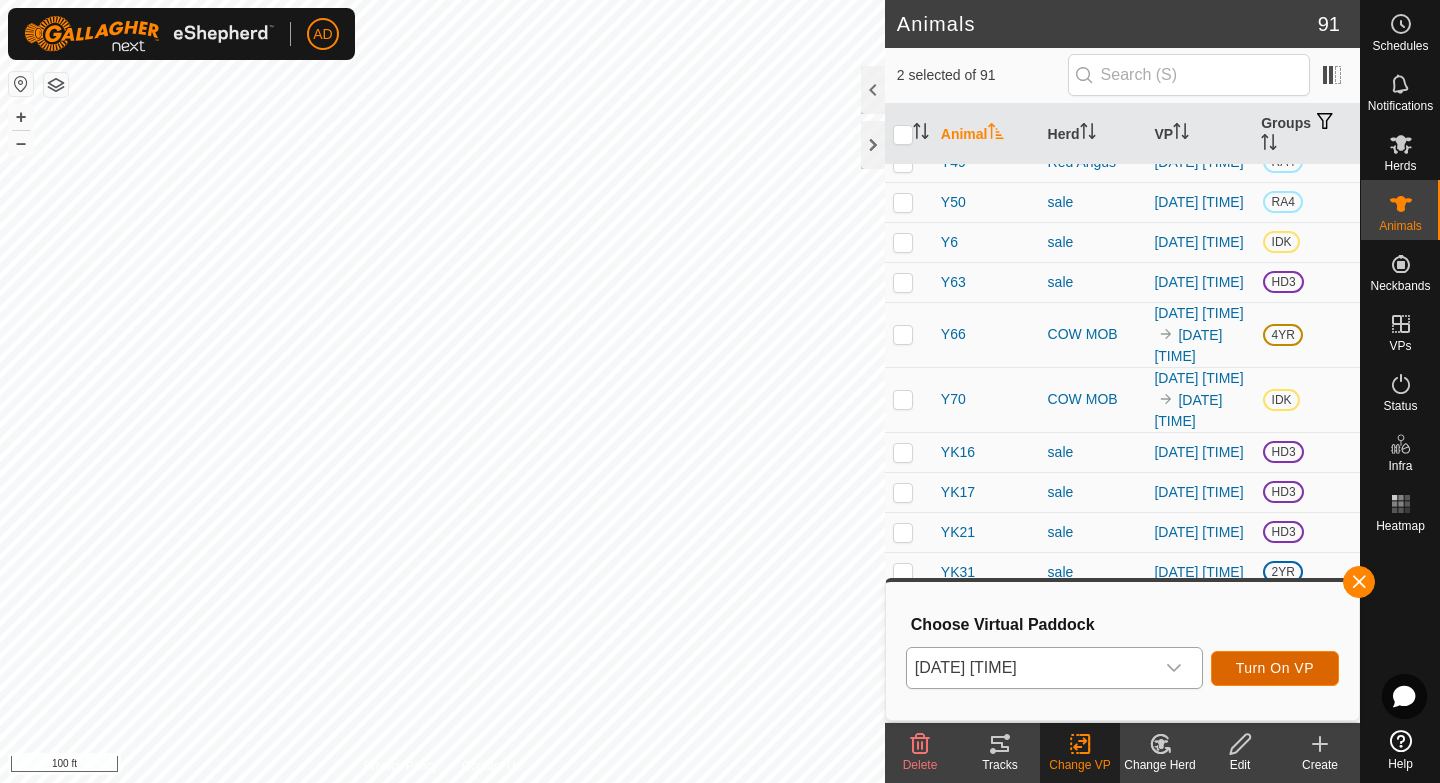 click on "Turn On VP" at bounding box center [1275, 668] 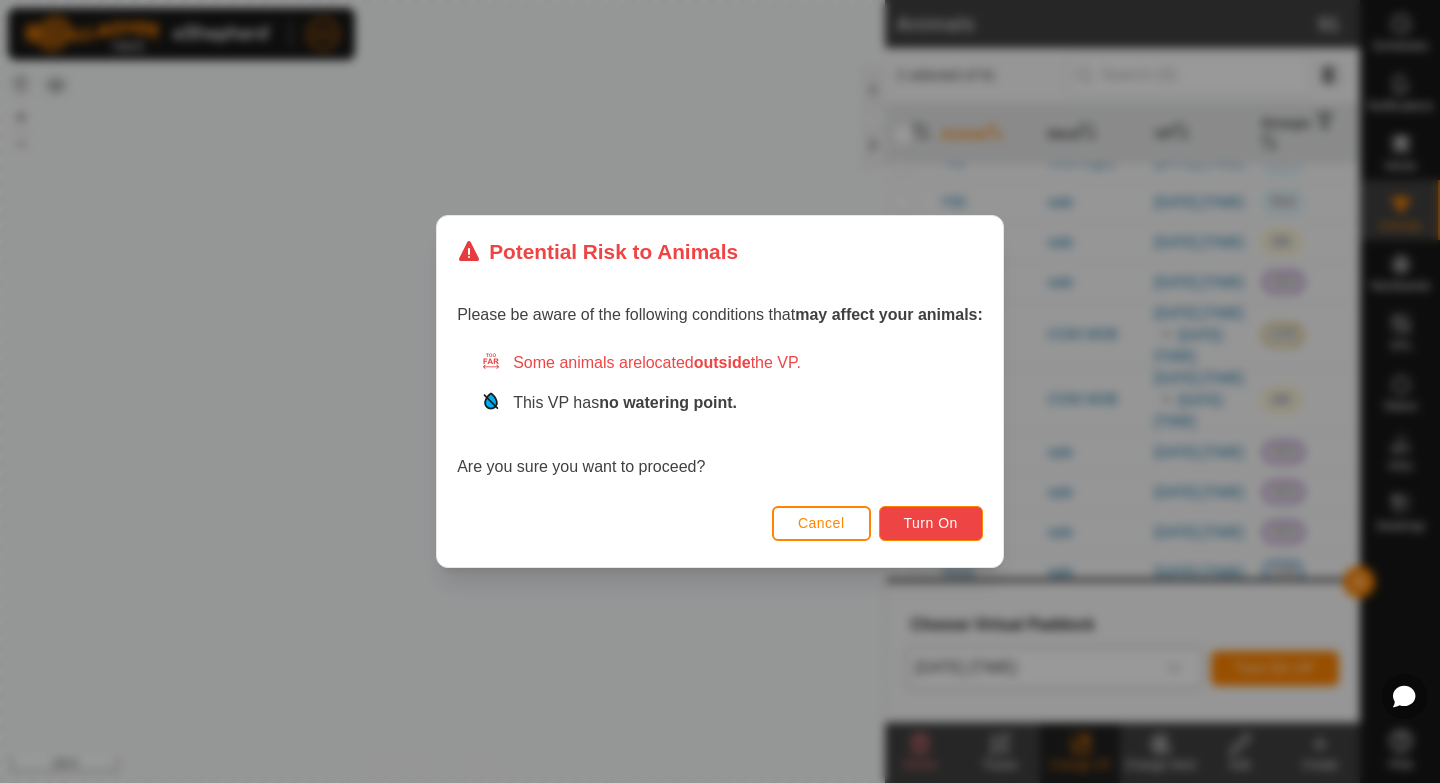 click on "Turn On" at bounding box center [931, 523] 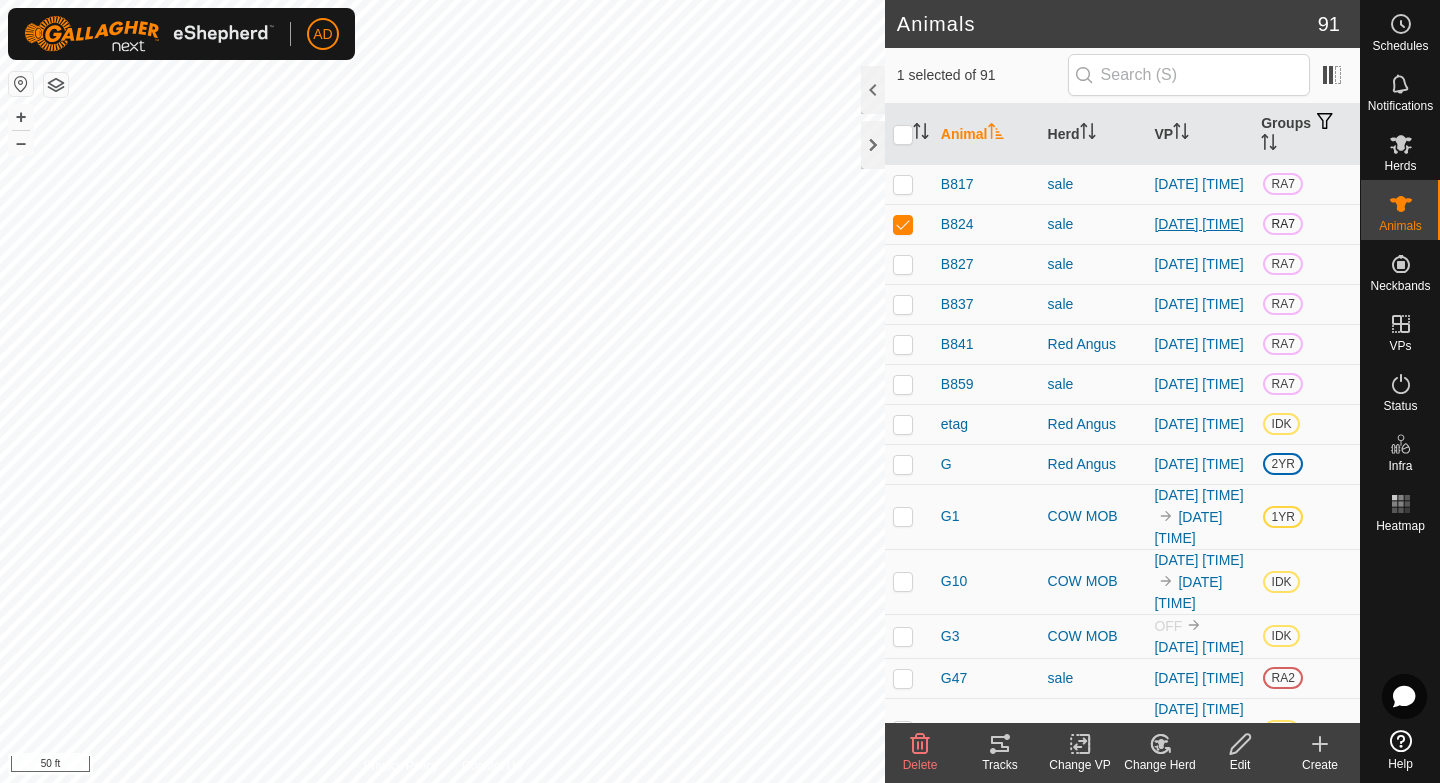 click on "[DATE] [TIME]" at bounding box center [1198, 224] 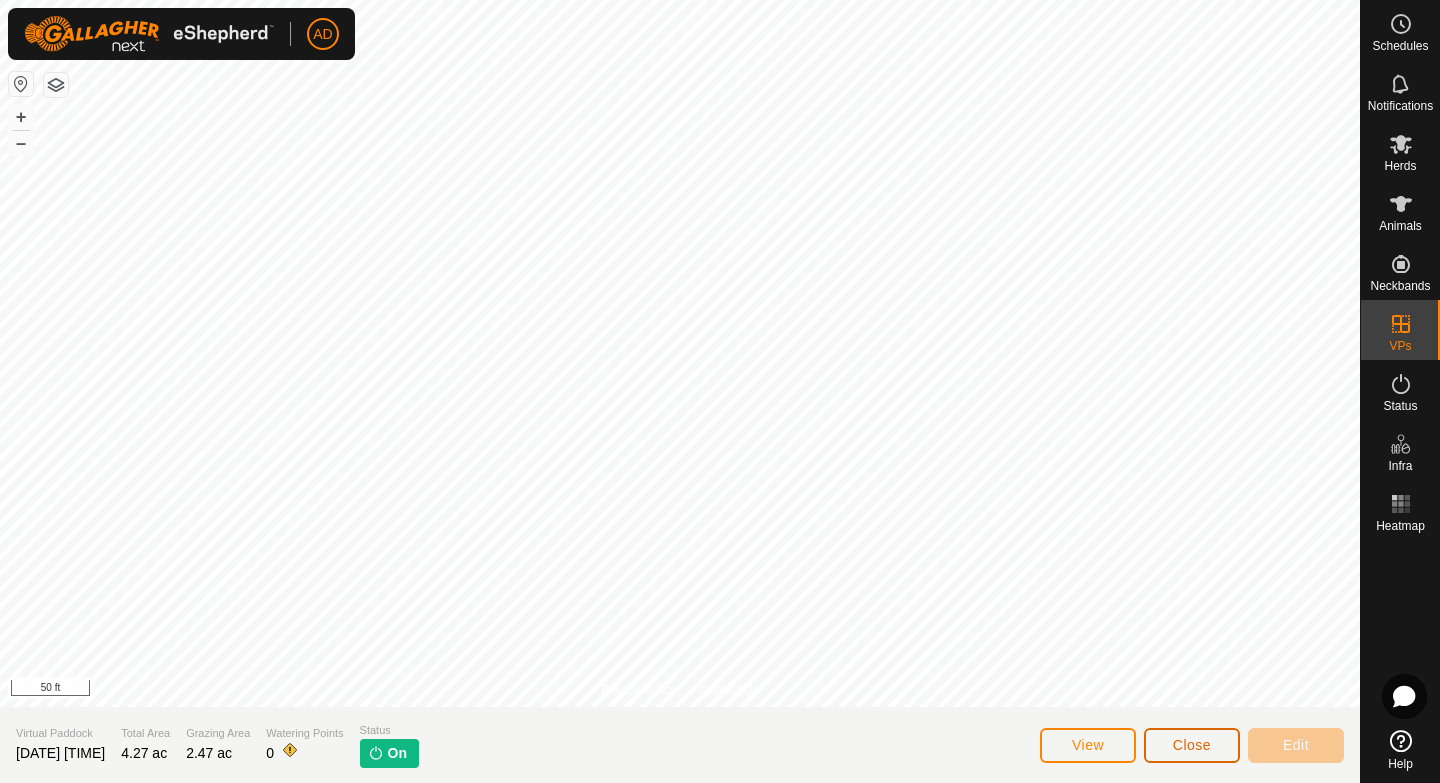 click on "Close" 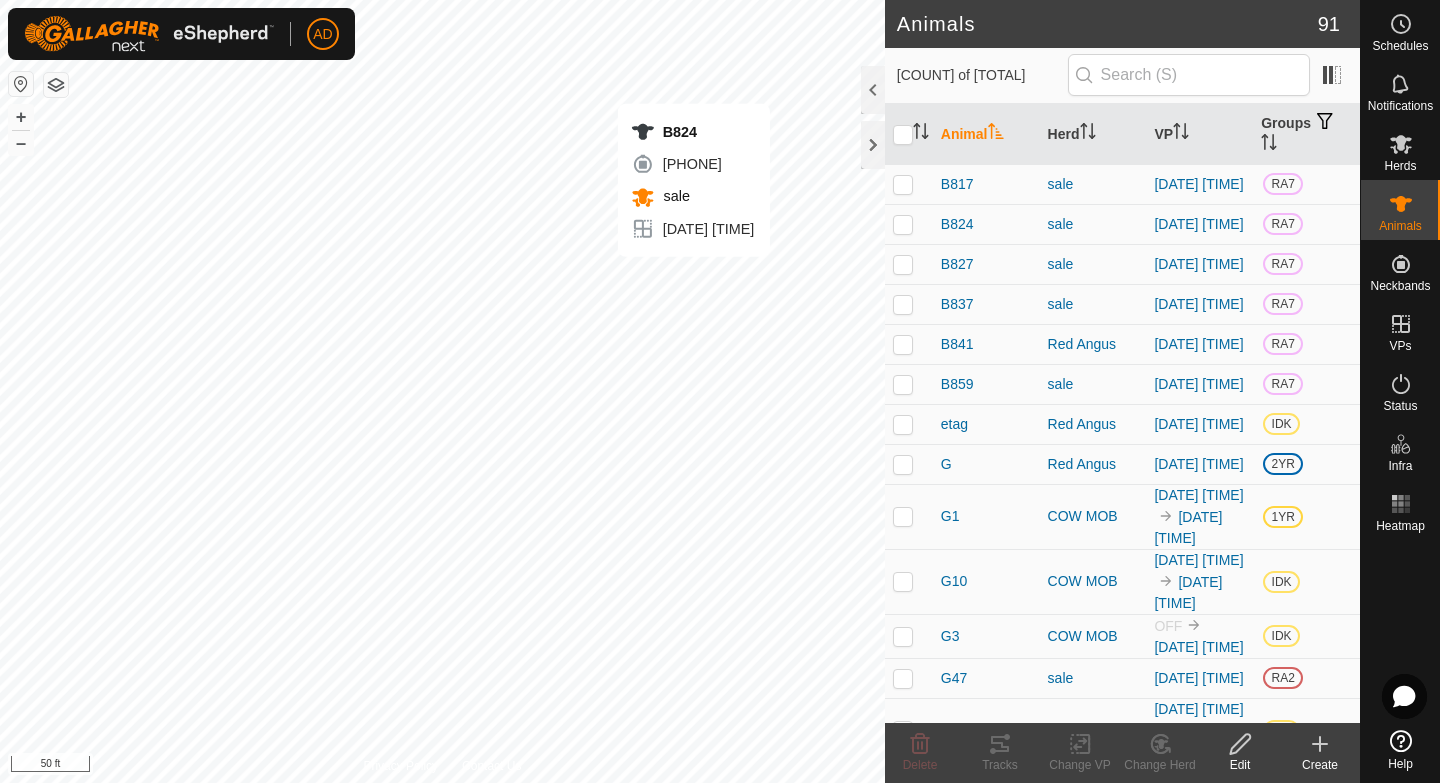 checkbox on "true" 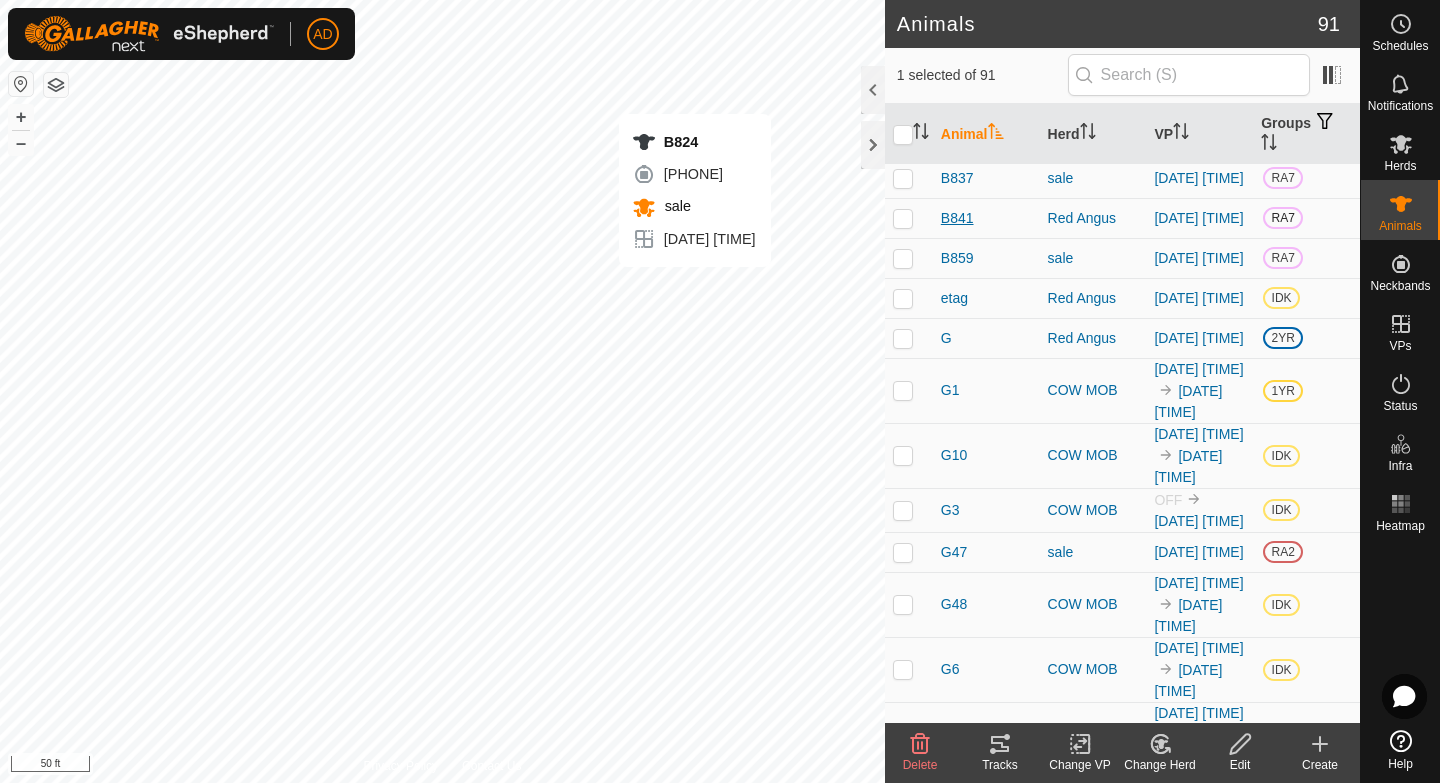 scroll, scrollTop: 124, scrollLeft: 0, axis: vertical 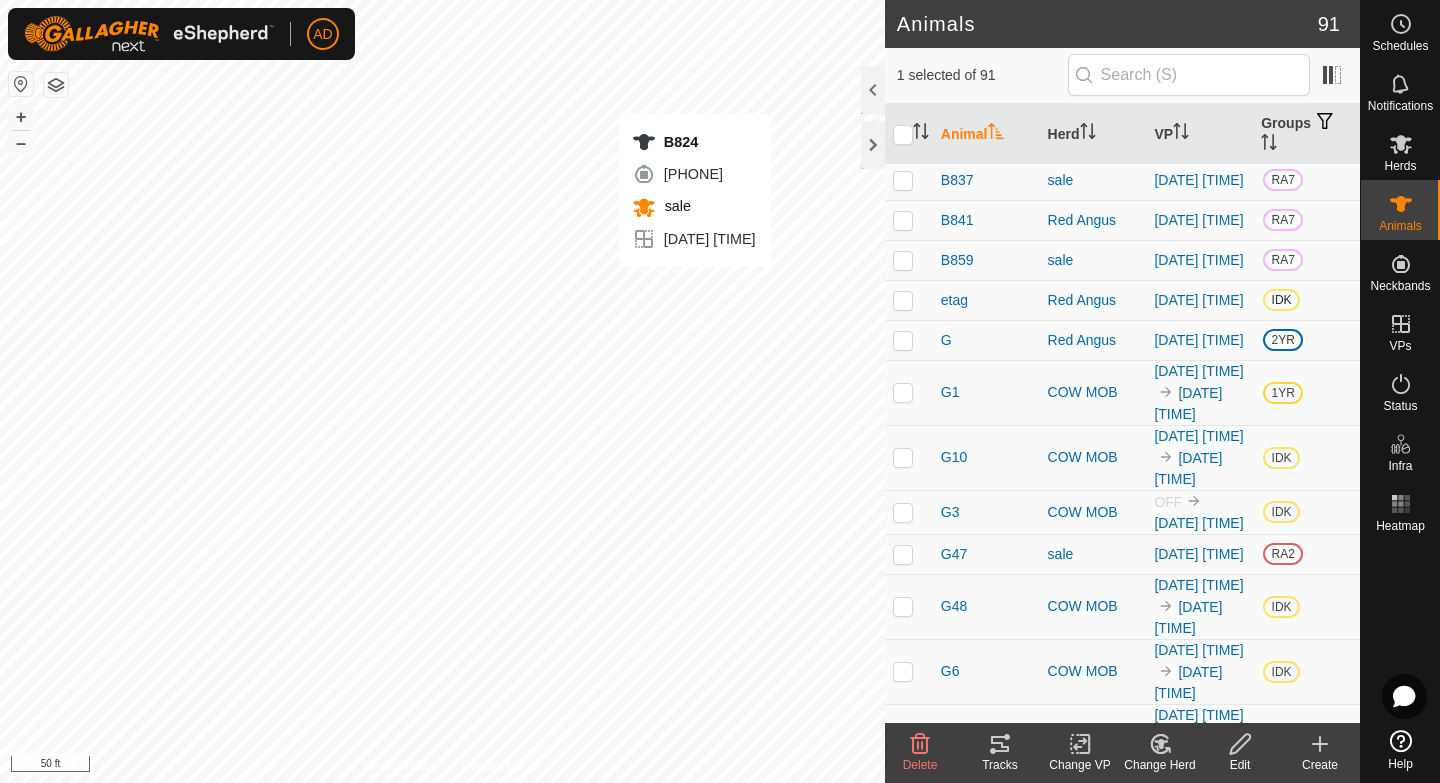 click at bounding box center (903, 300) 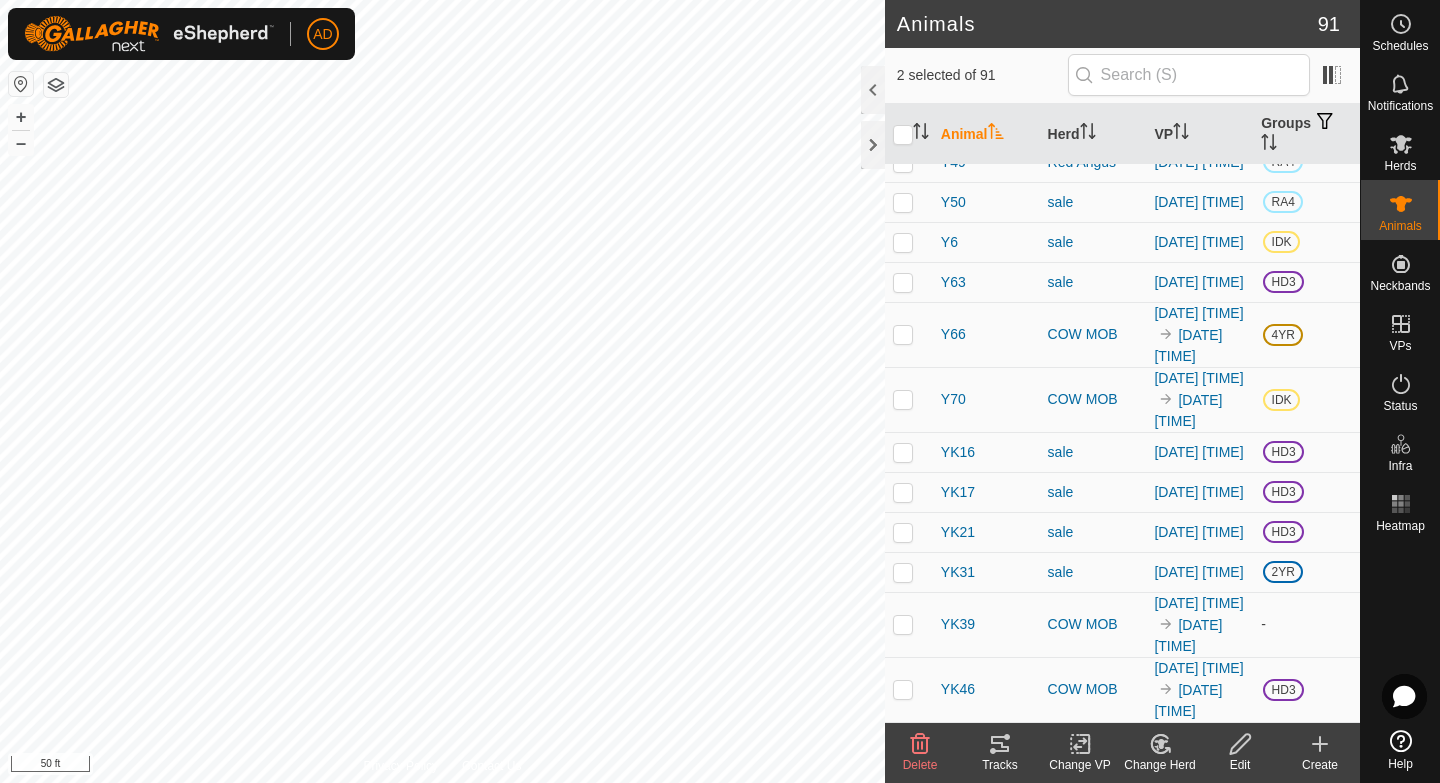 scroll, scrollTop: 4458, scrollLeft: 0, axis: vertical 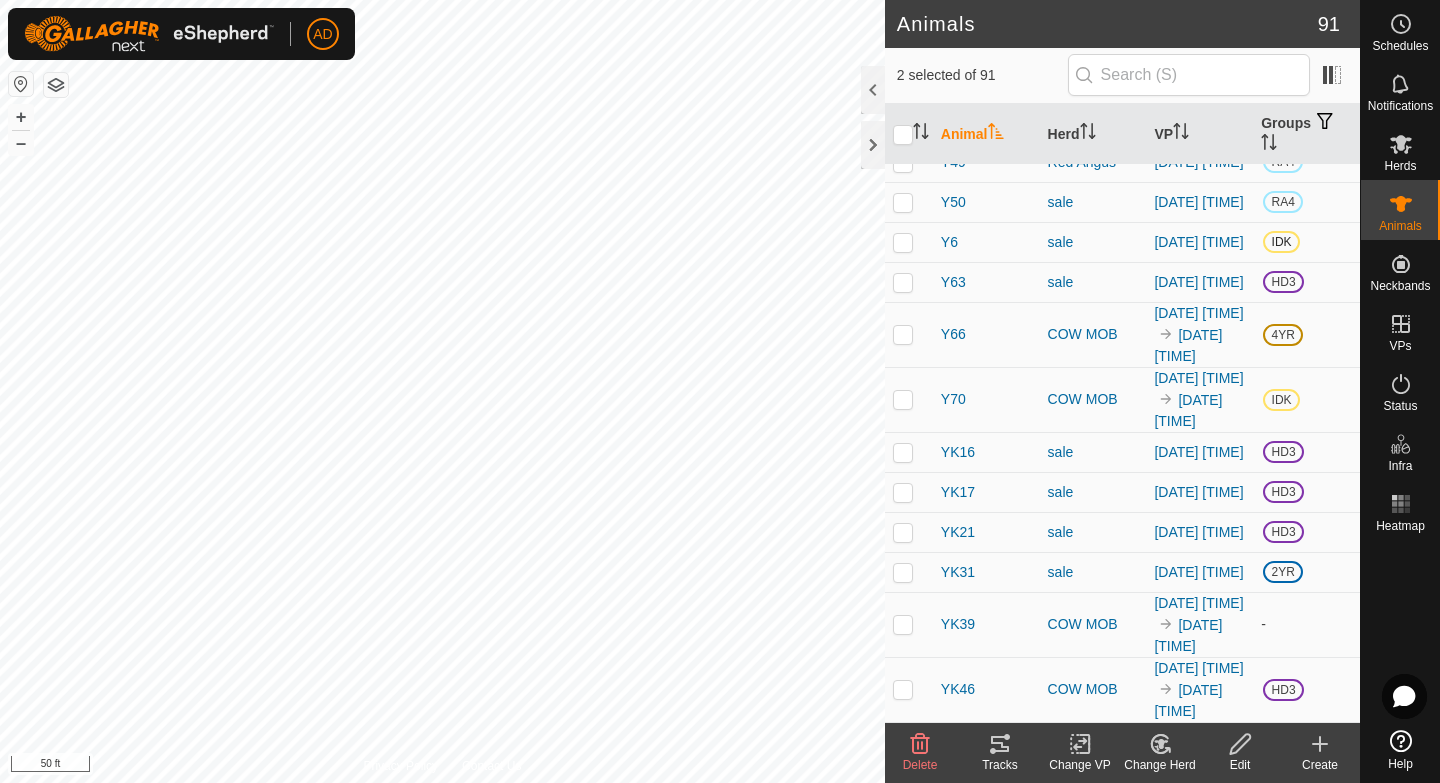 click at bounding box center (903, 242) 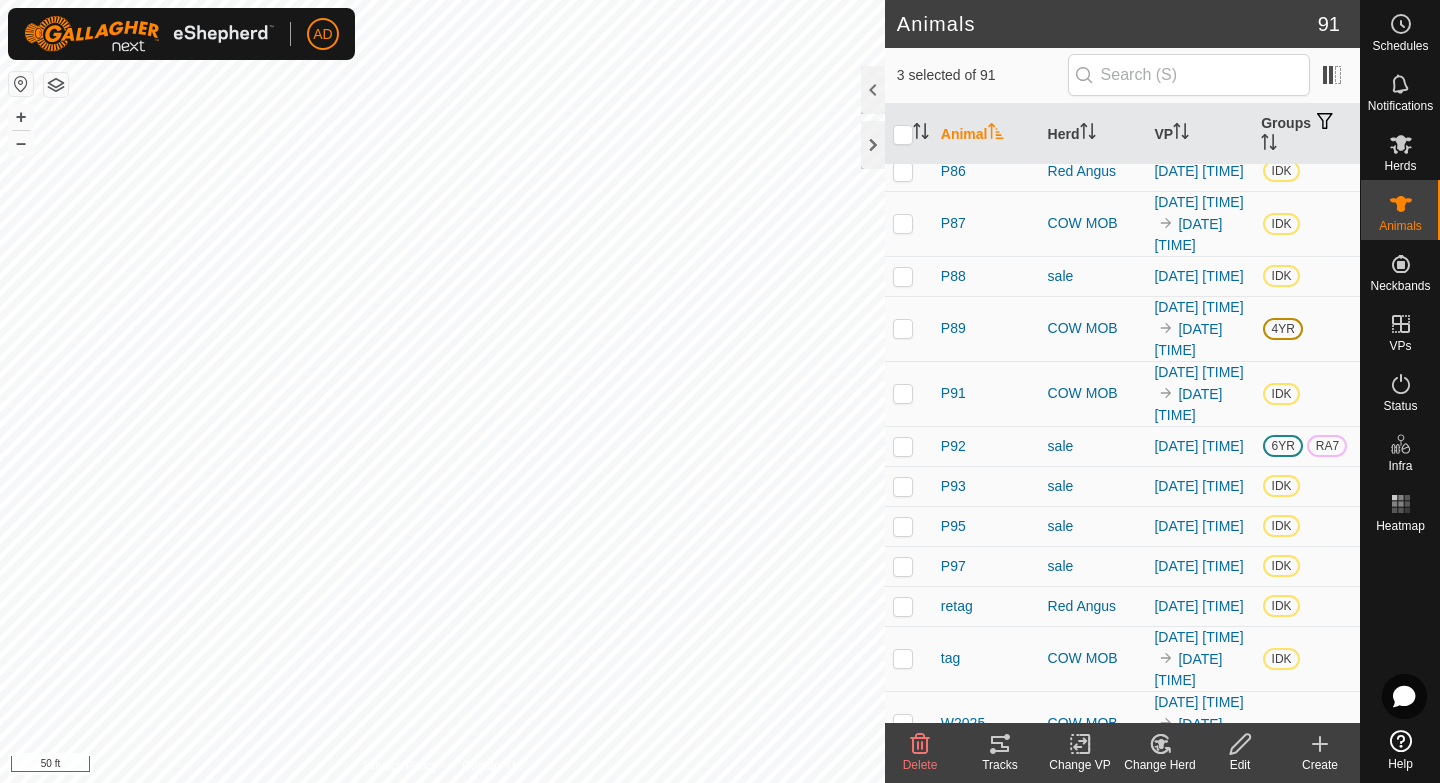 scroll, scrollTop: 2361, scrollLeft: 0, axis: vertical 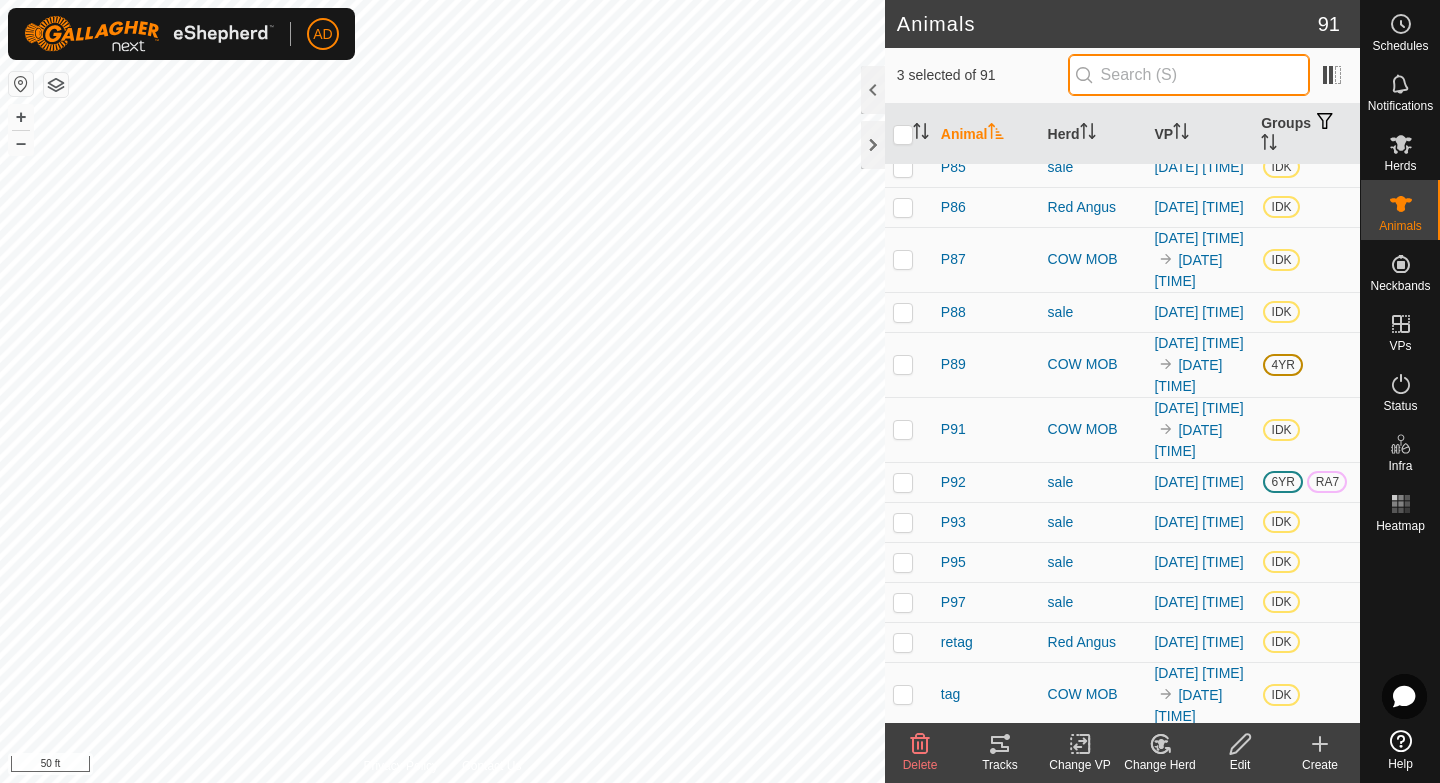 click at bounding box center [1189, 75] 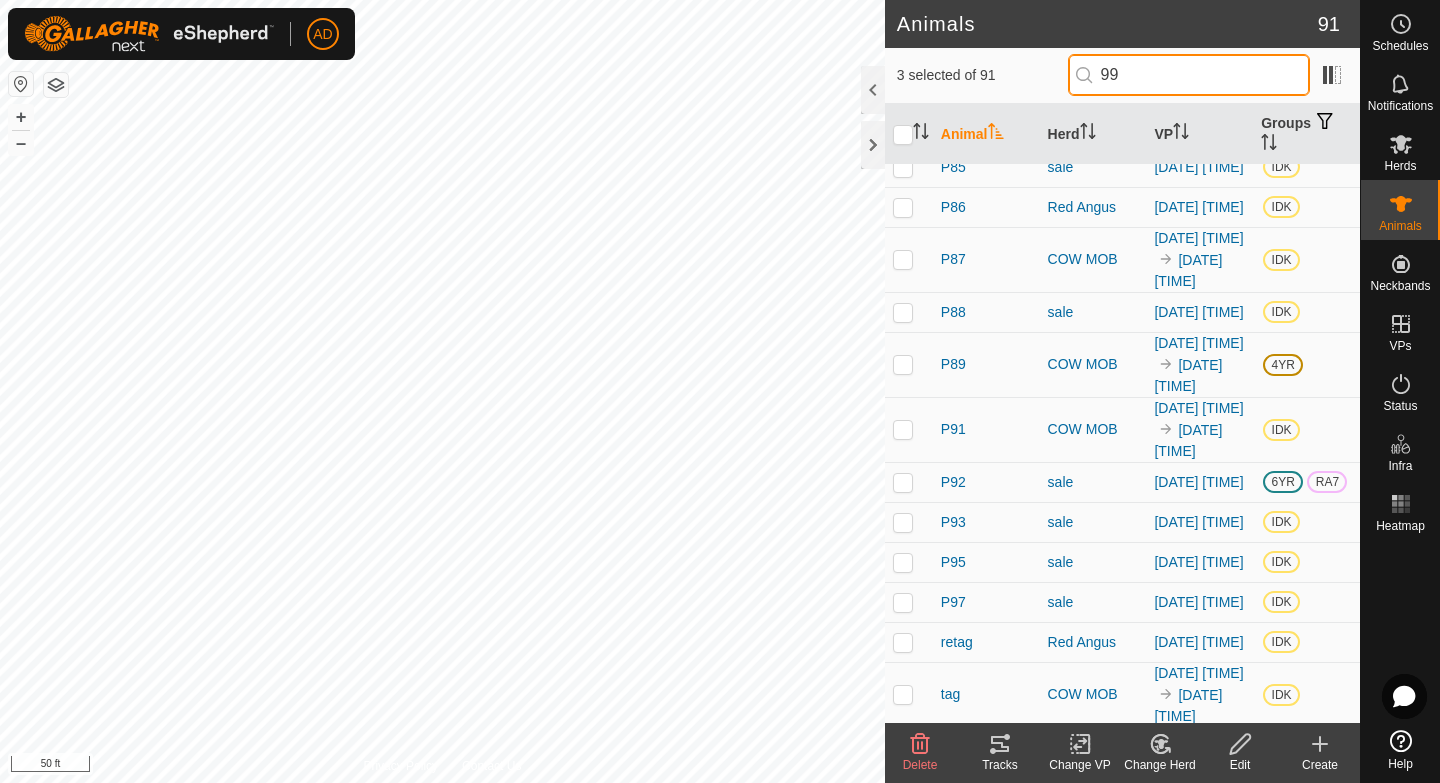 scroll, scrollTop: 0, scrollLeft: 0, axis: both 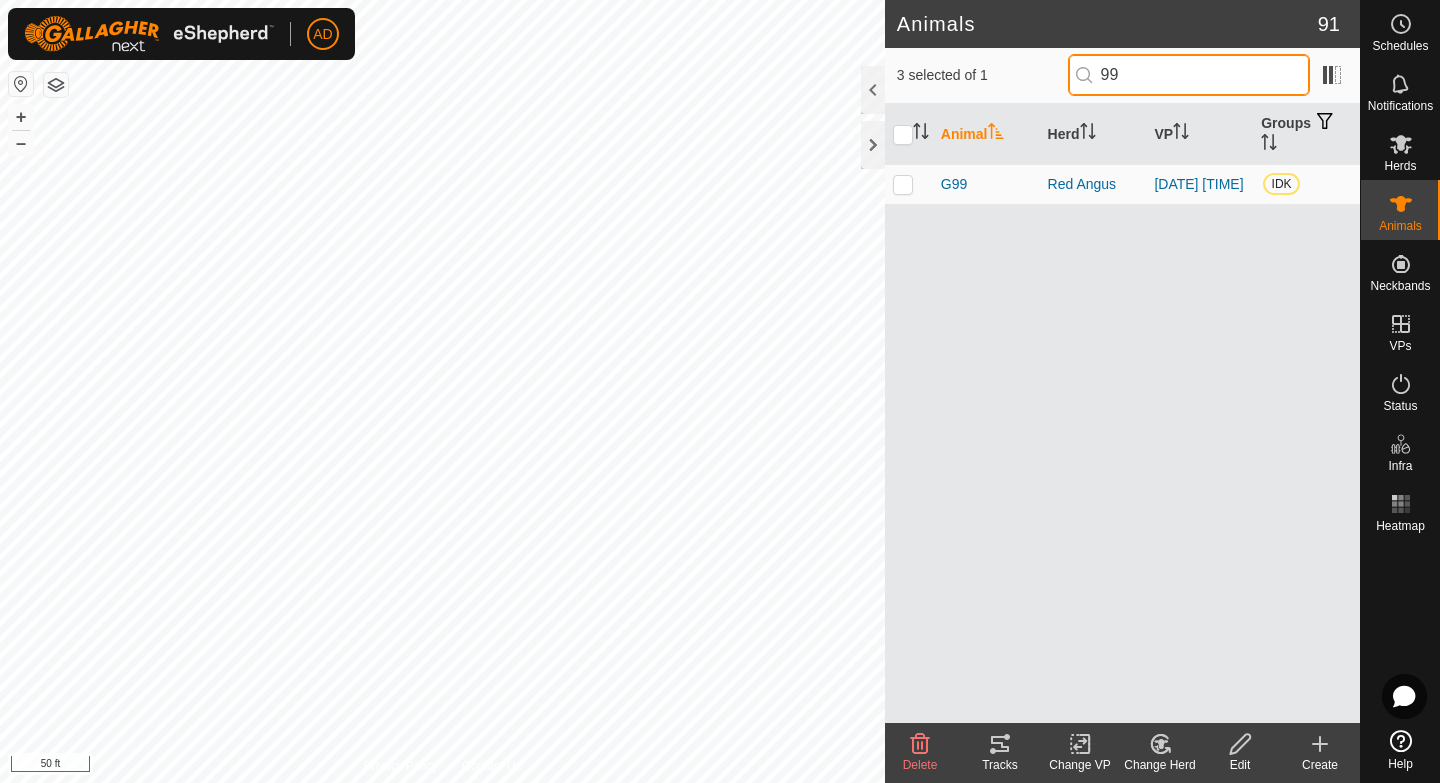 type on "99" 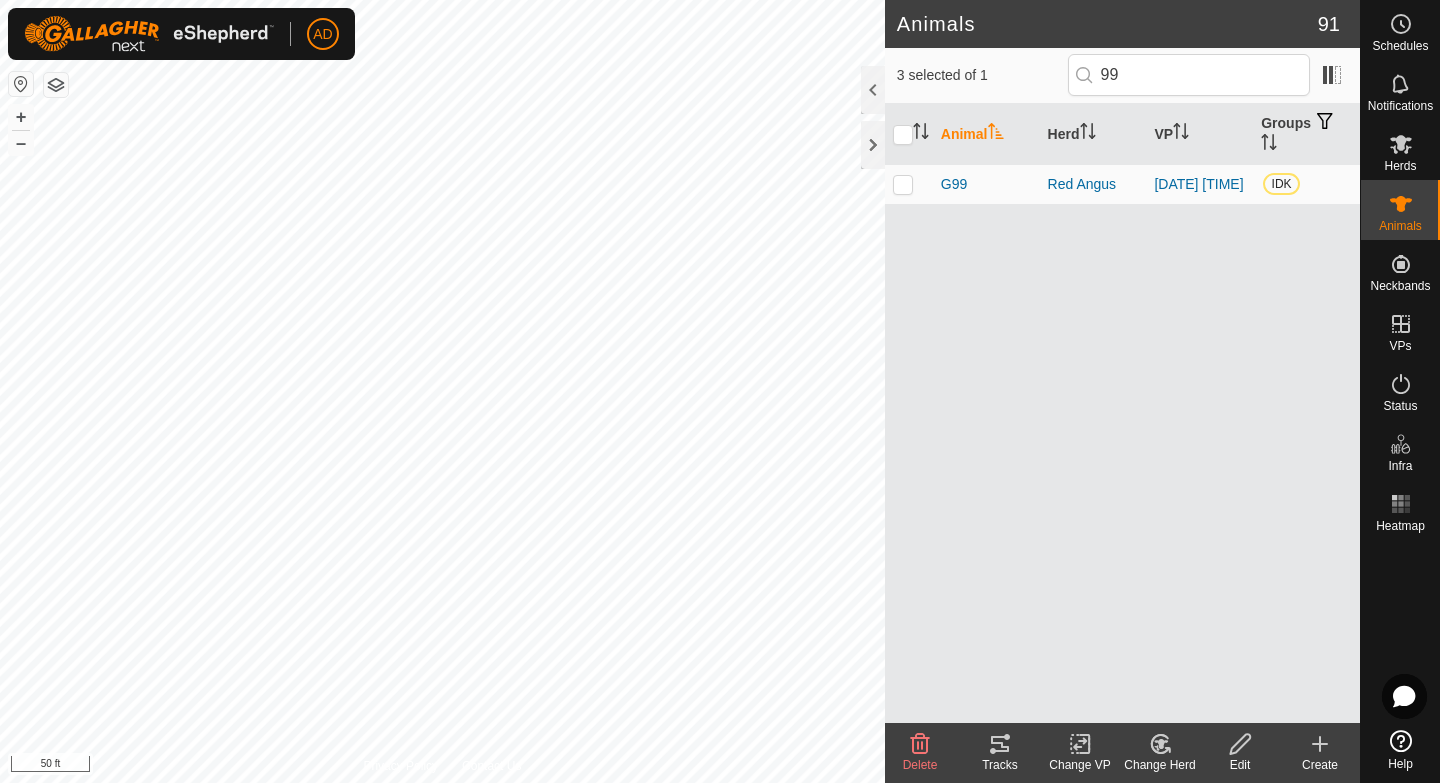 click at bounding box center [903, 184] 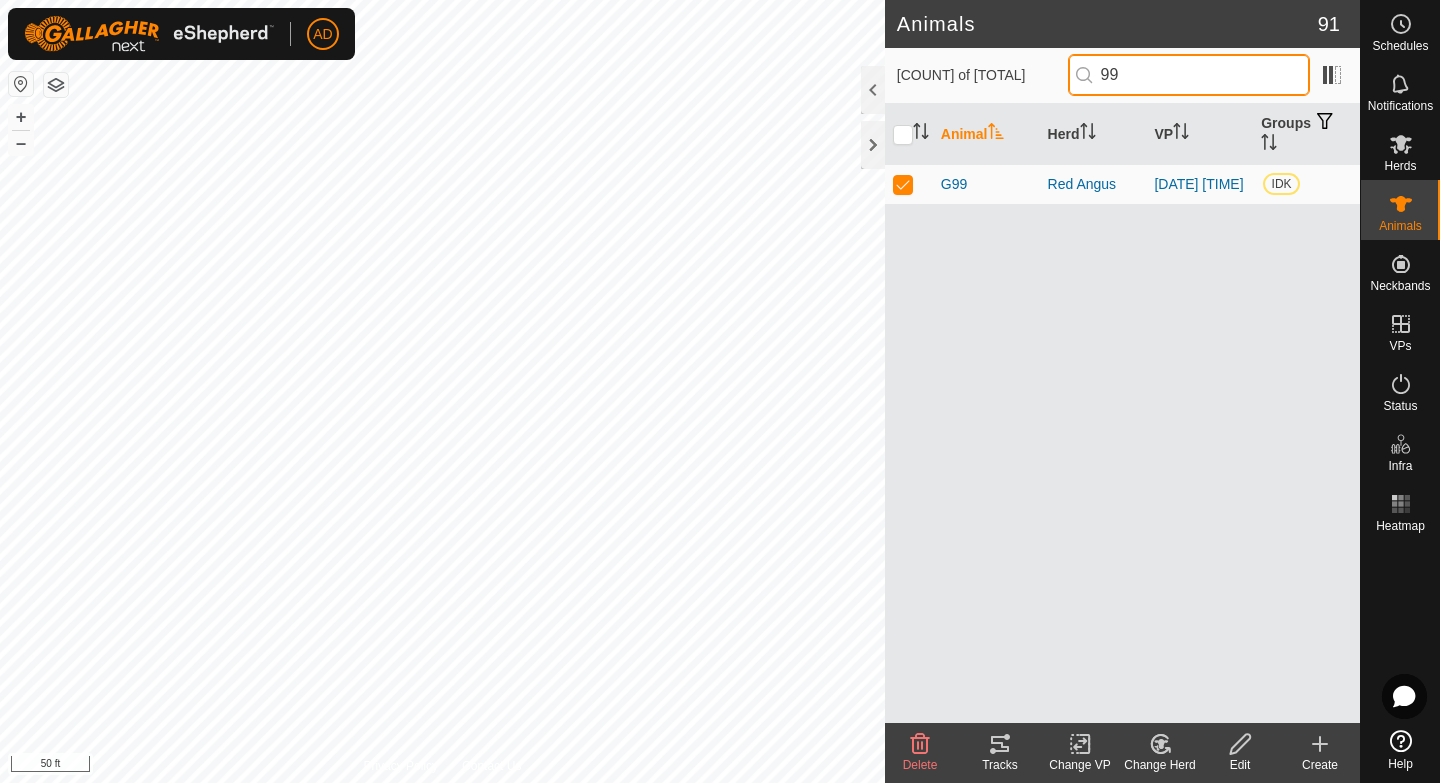 click on "99" at bounding box center (1189, 75) 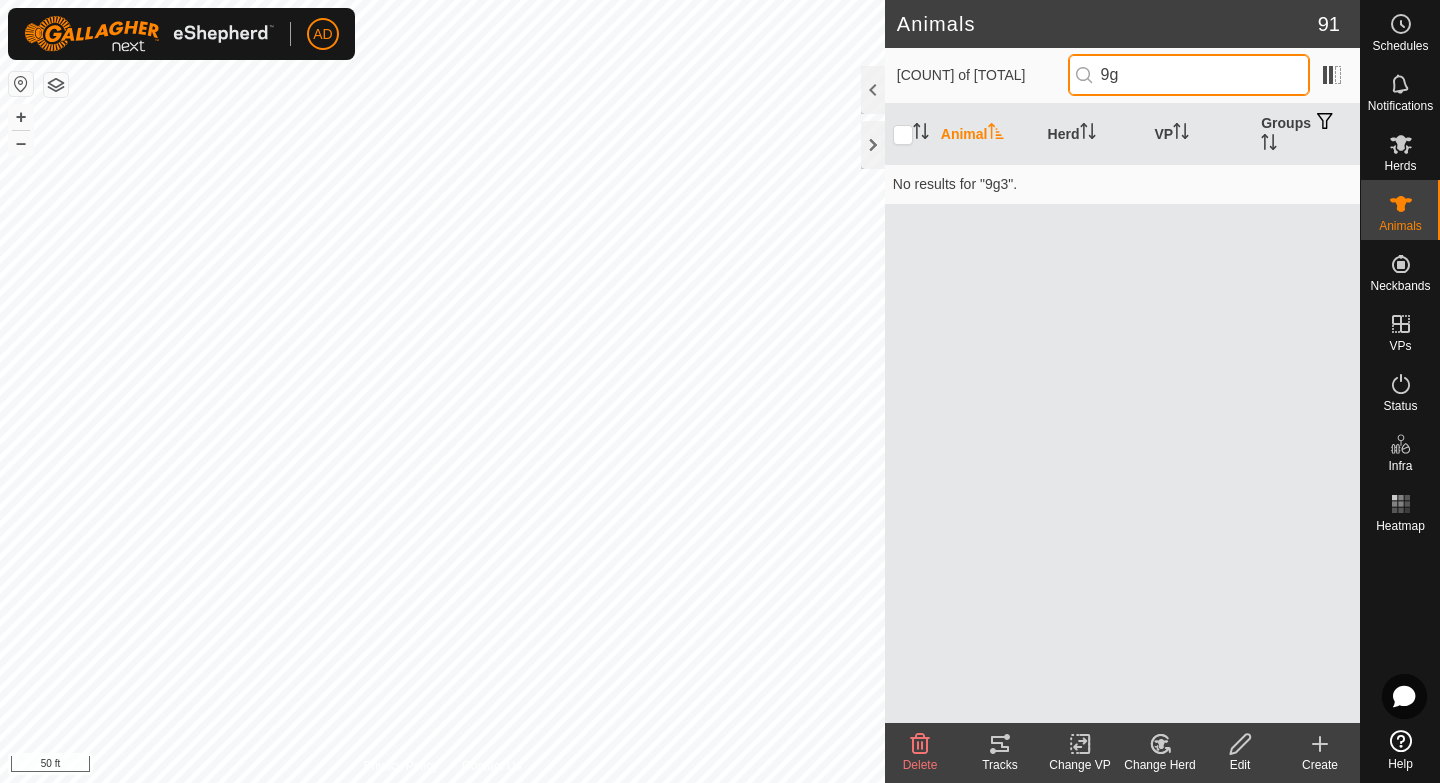 type on "9" 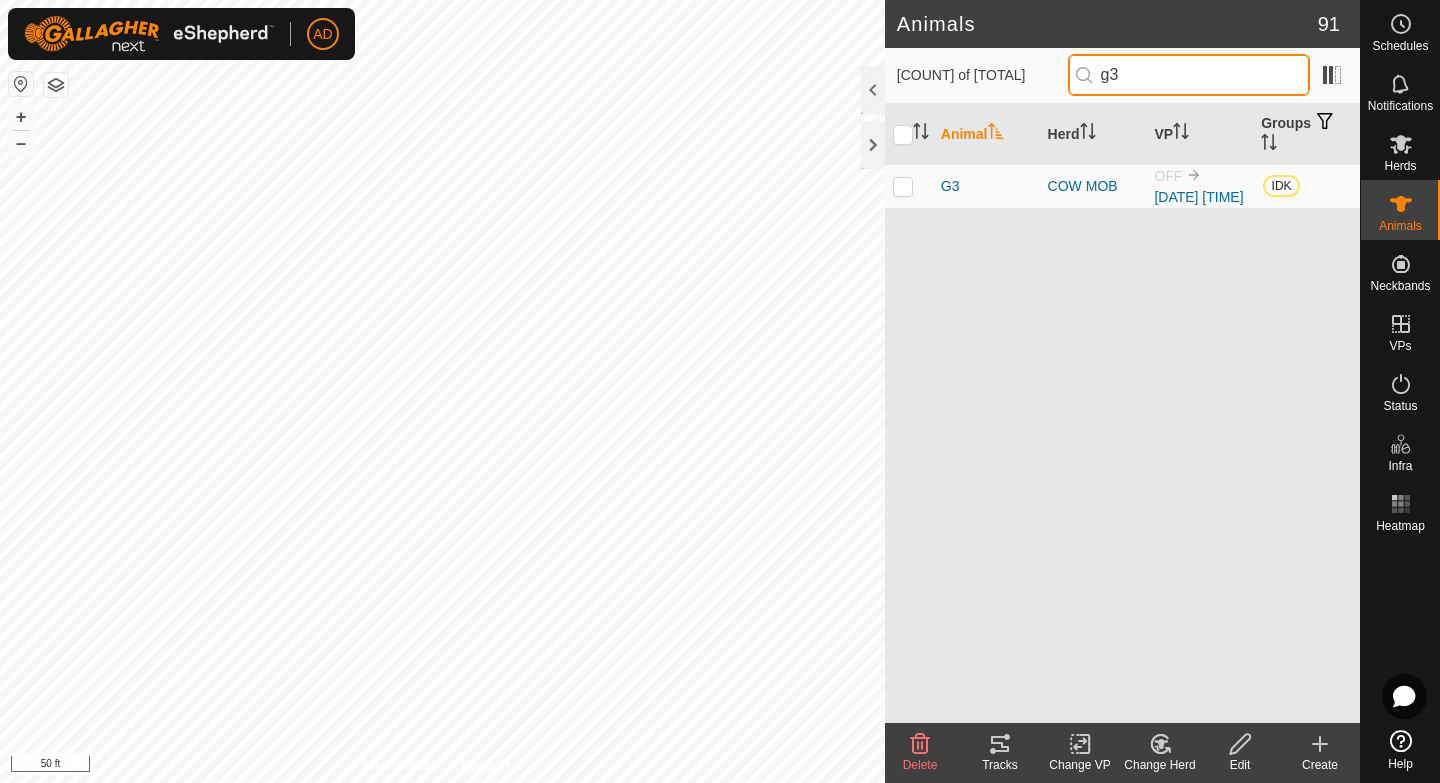 type on "g3" 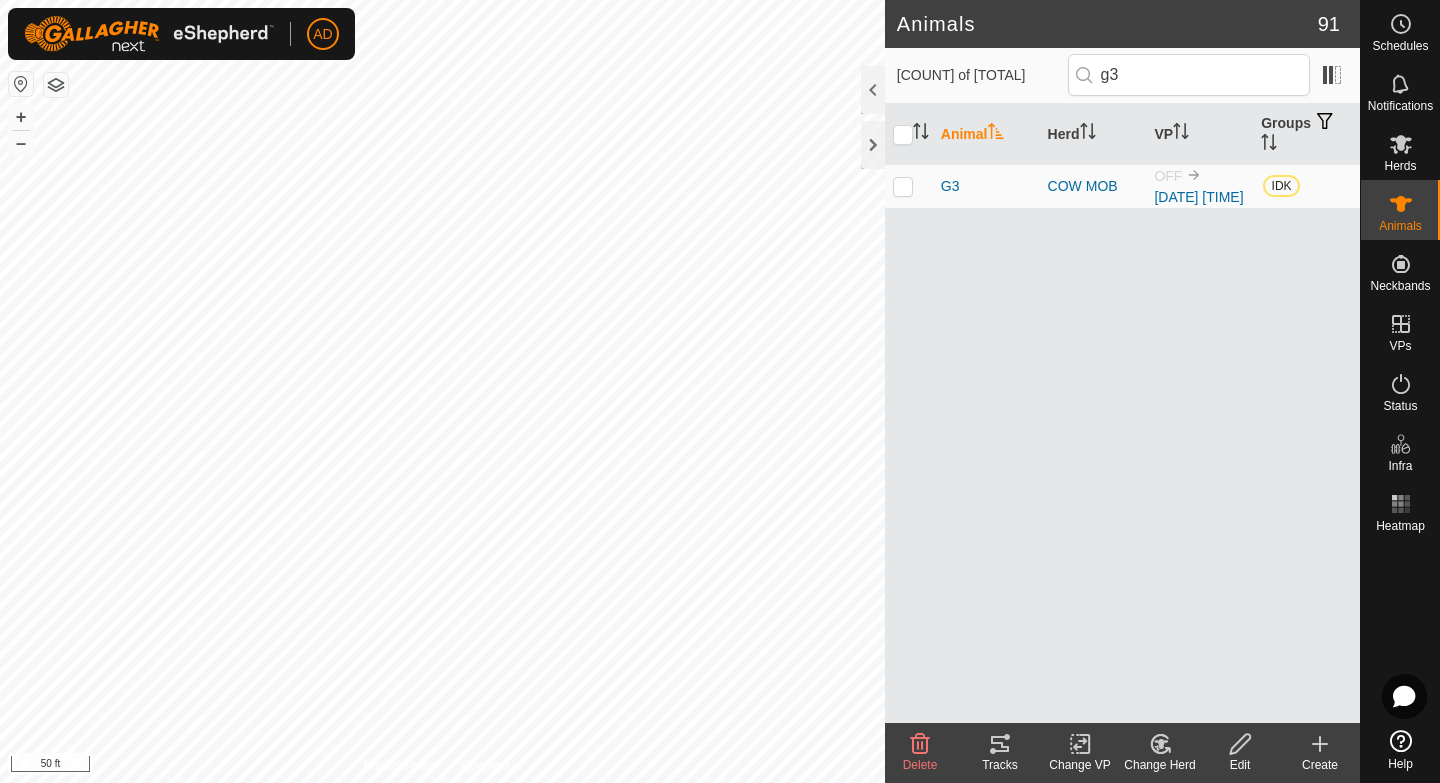 click at bounding box center (903, 186) 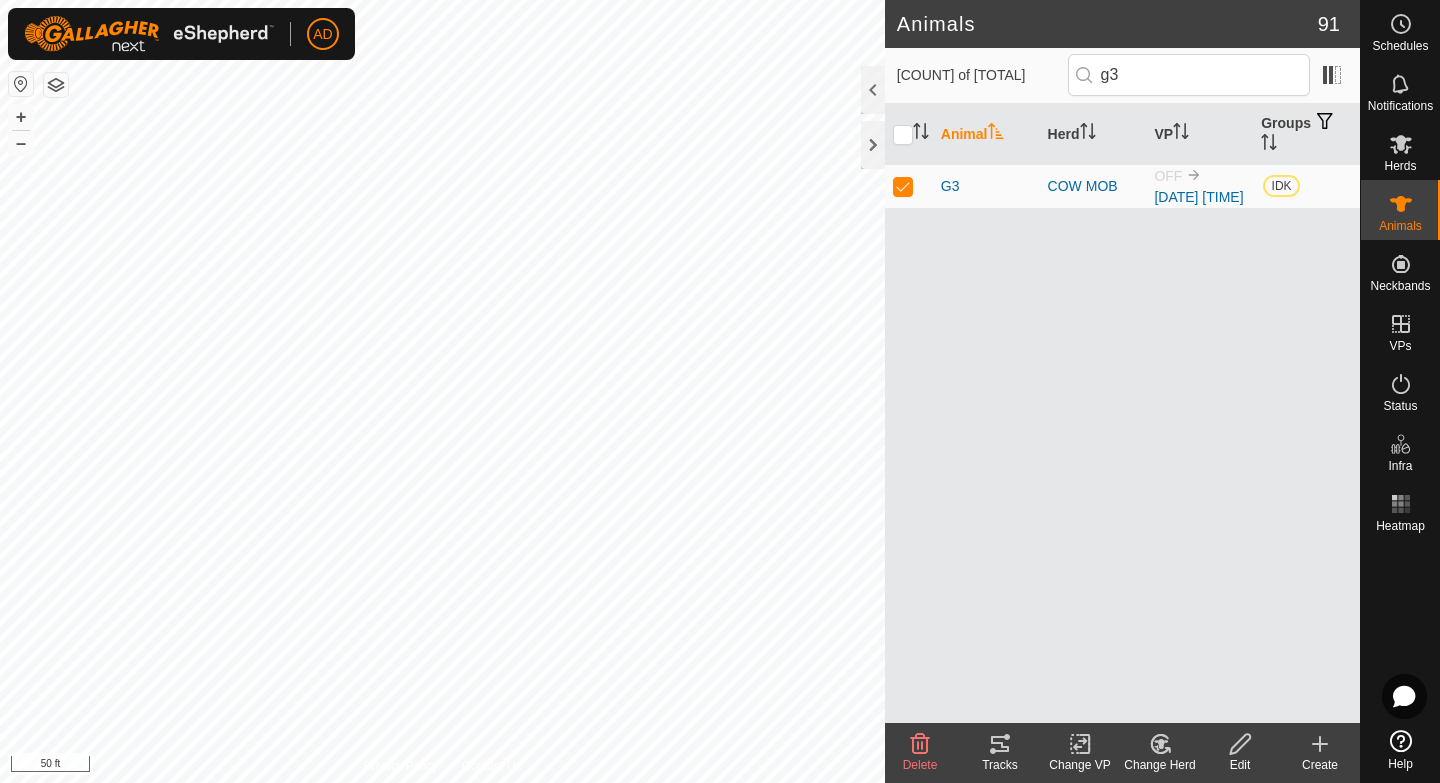 click on "Change VP" 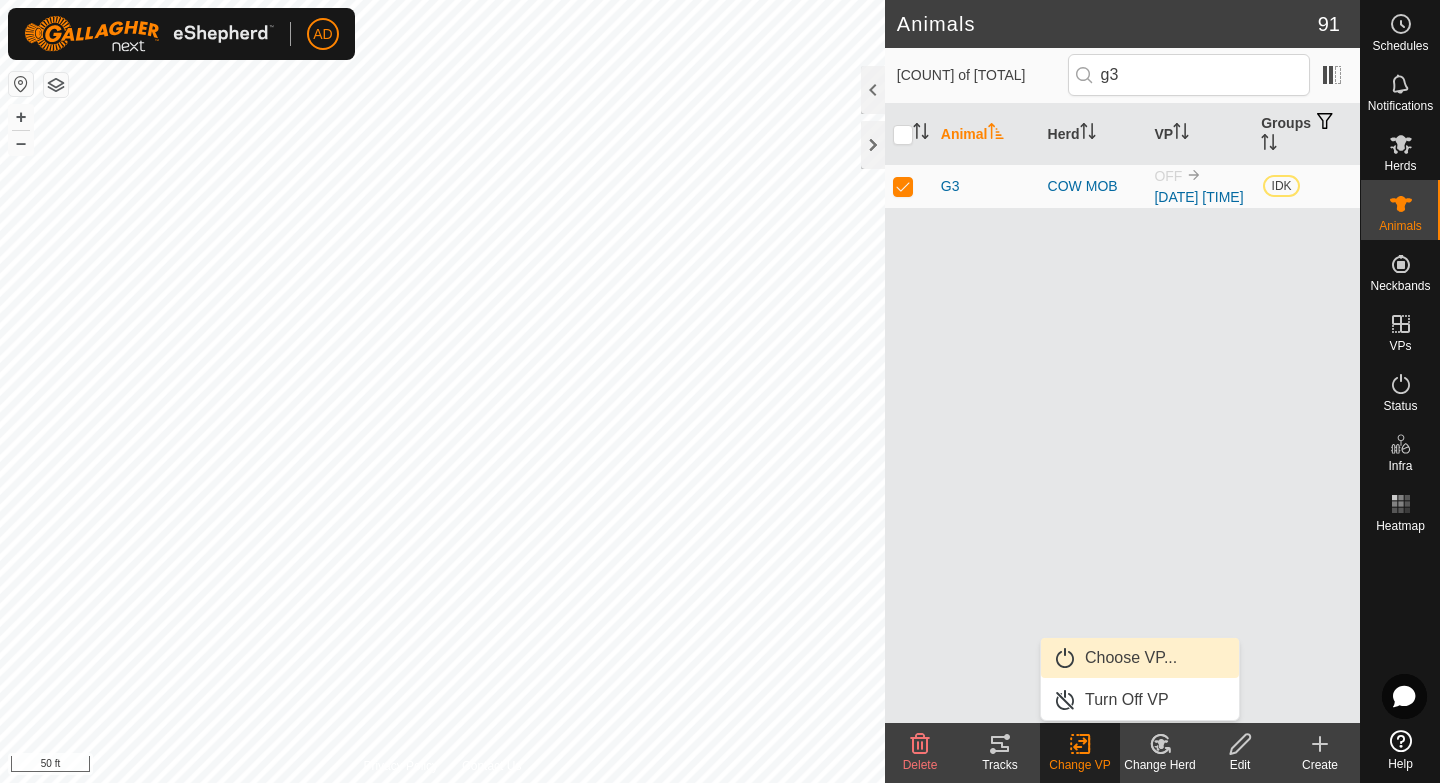 click on "Choose VP..." at bounding box center (1140, 658) 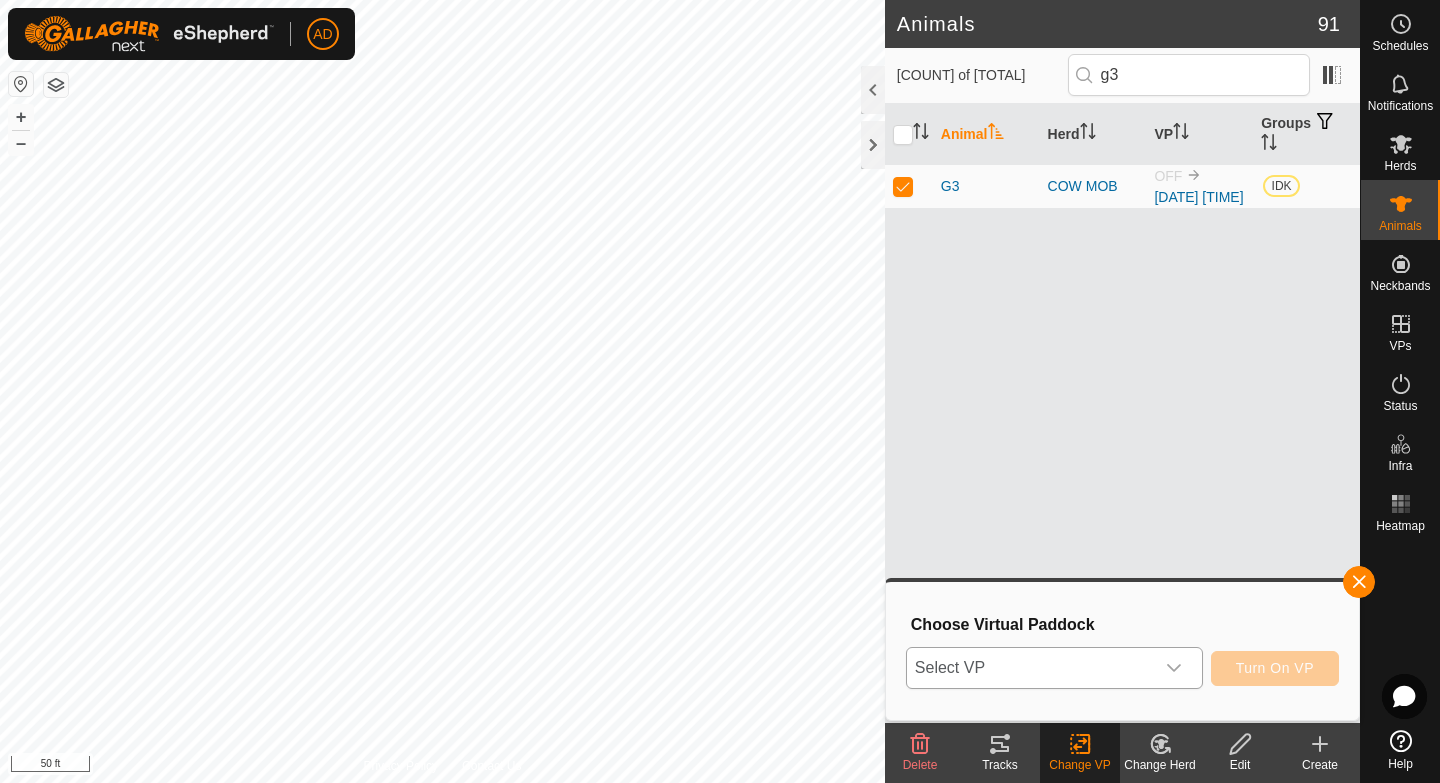 click on "Select VP" at bounding box center (1030, 668) 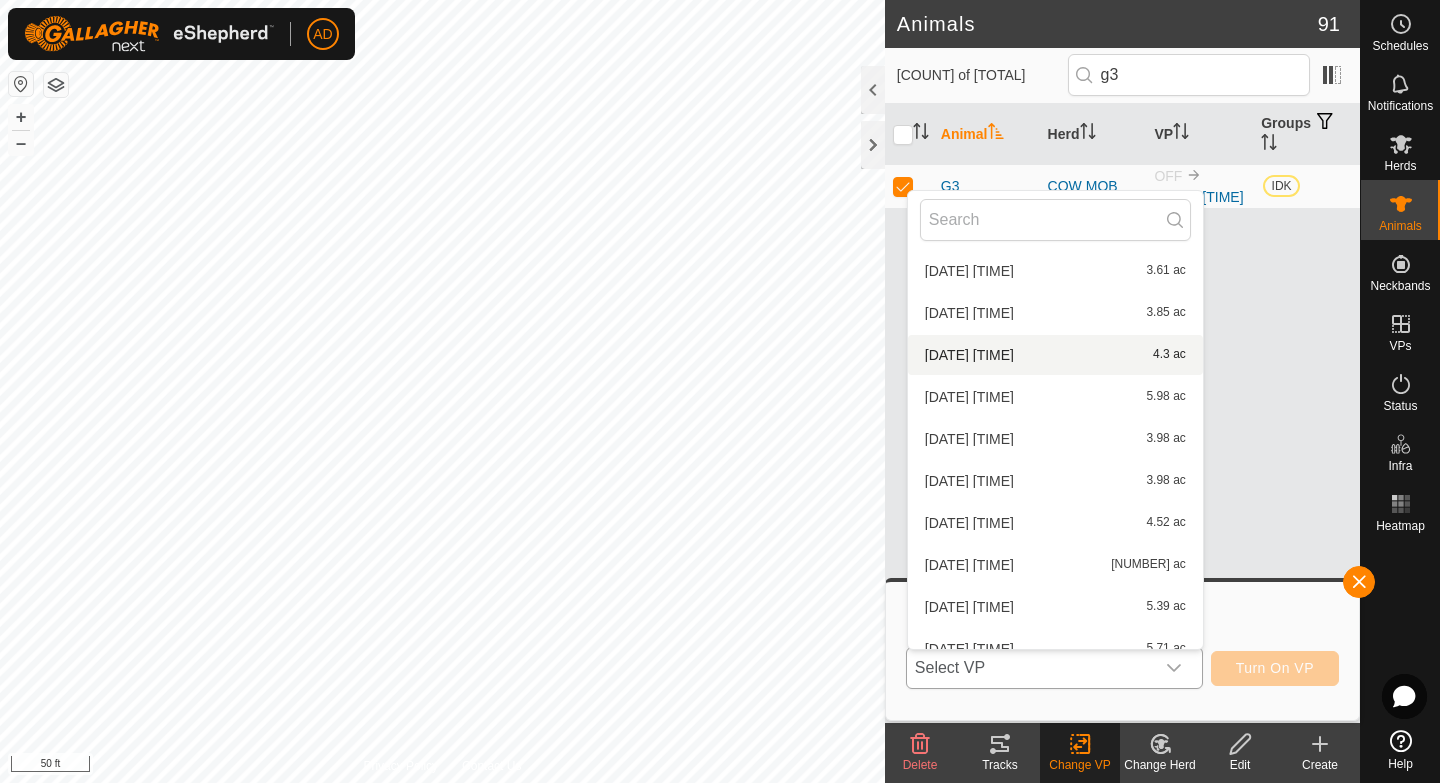 scroll, scrollTop: 5002, scrollLeft: 0, axis: vertical 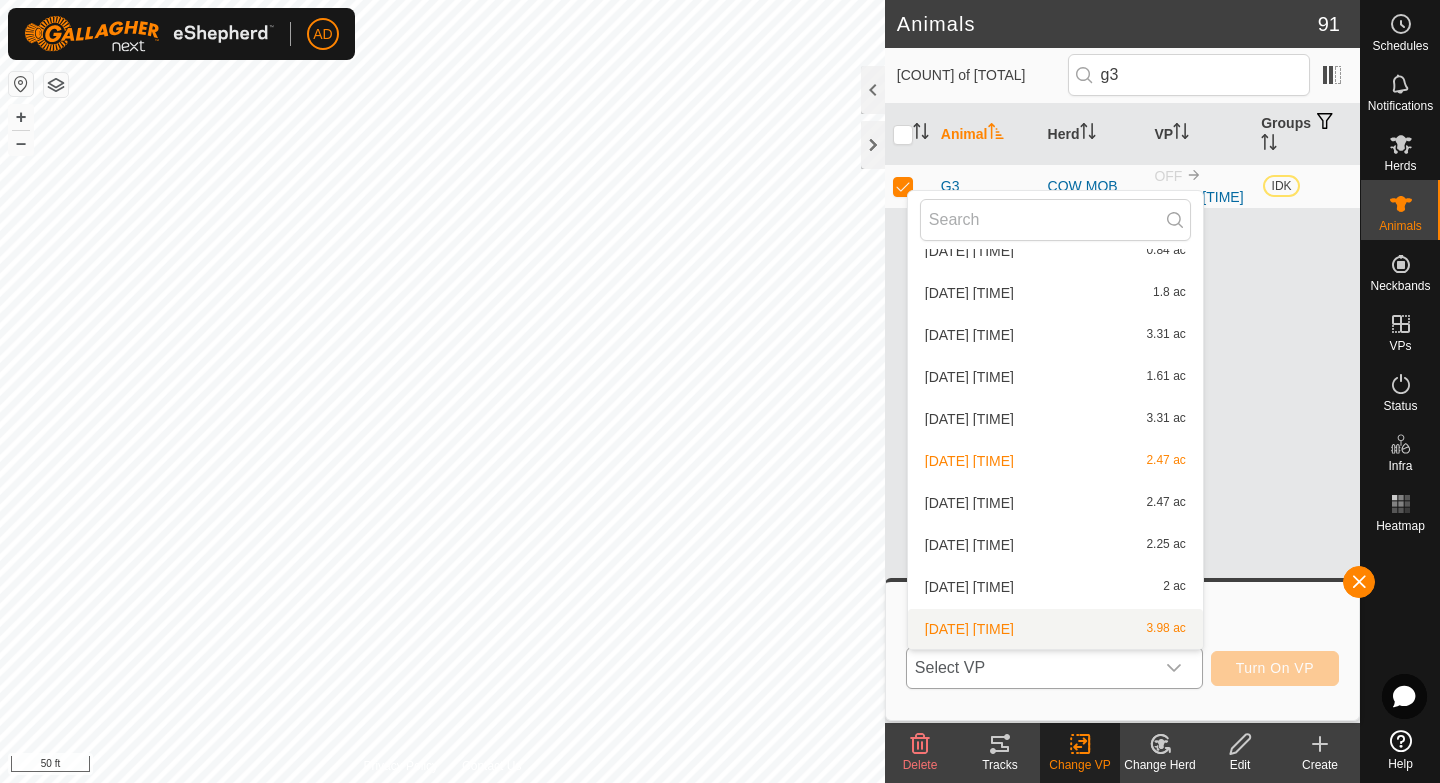 click on "[DATE] [TIME] [NUMBER] ac" at bounding box center [1055, 629] 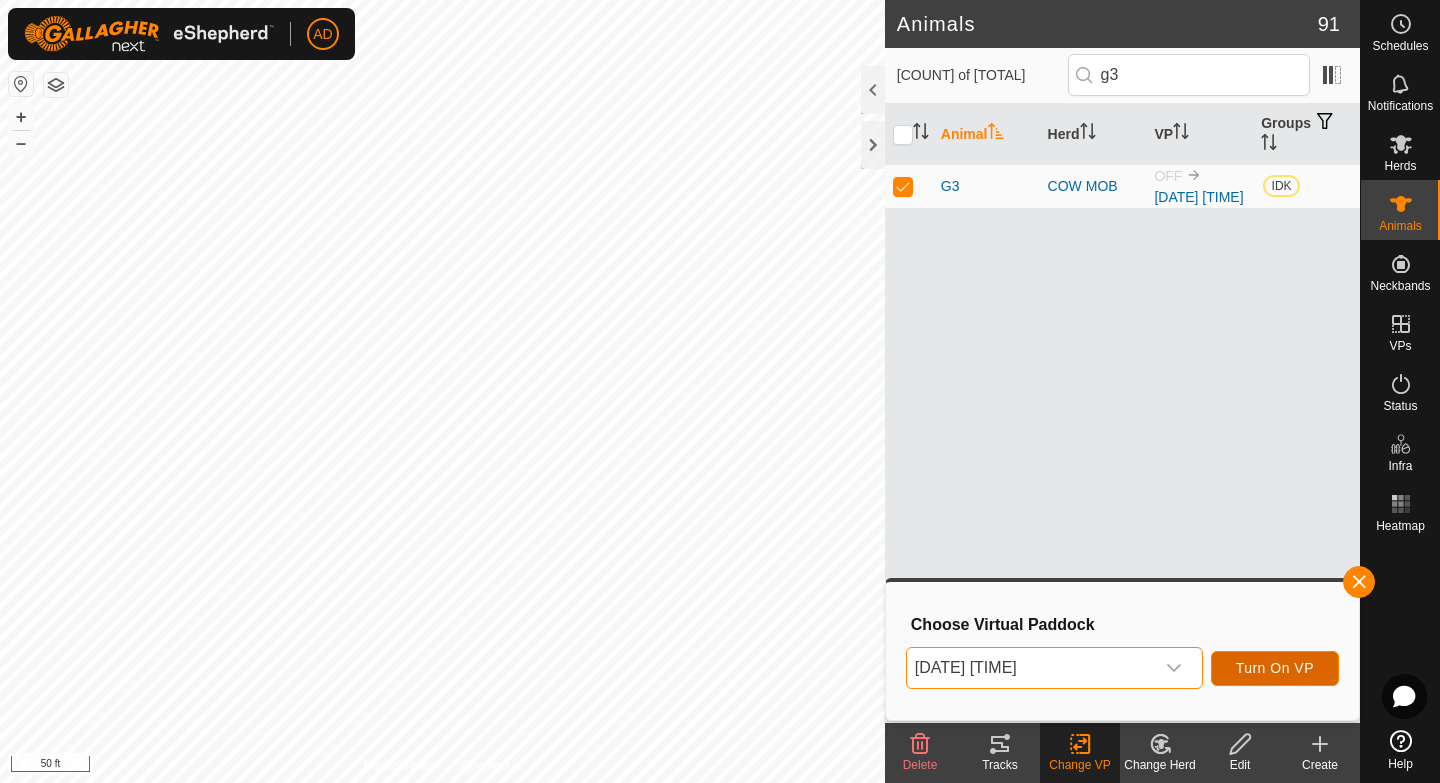click on "Turn On VP" at bounding box center (1275, 668) 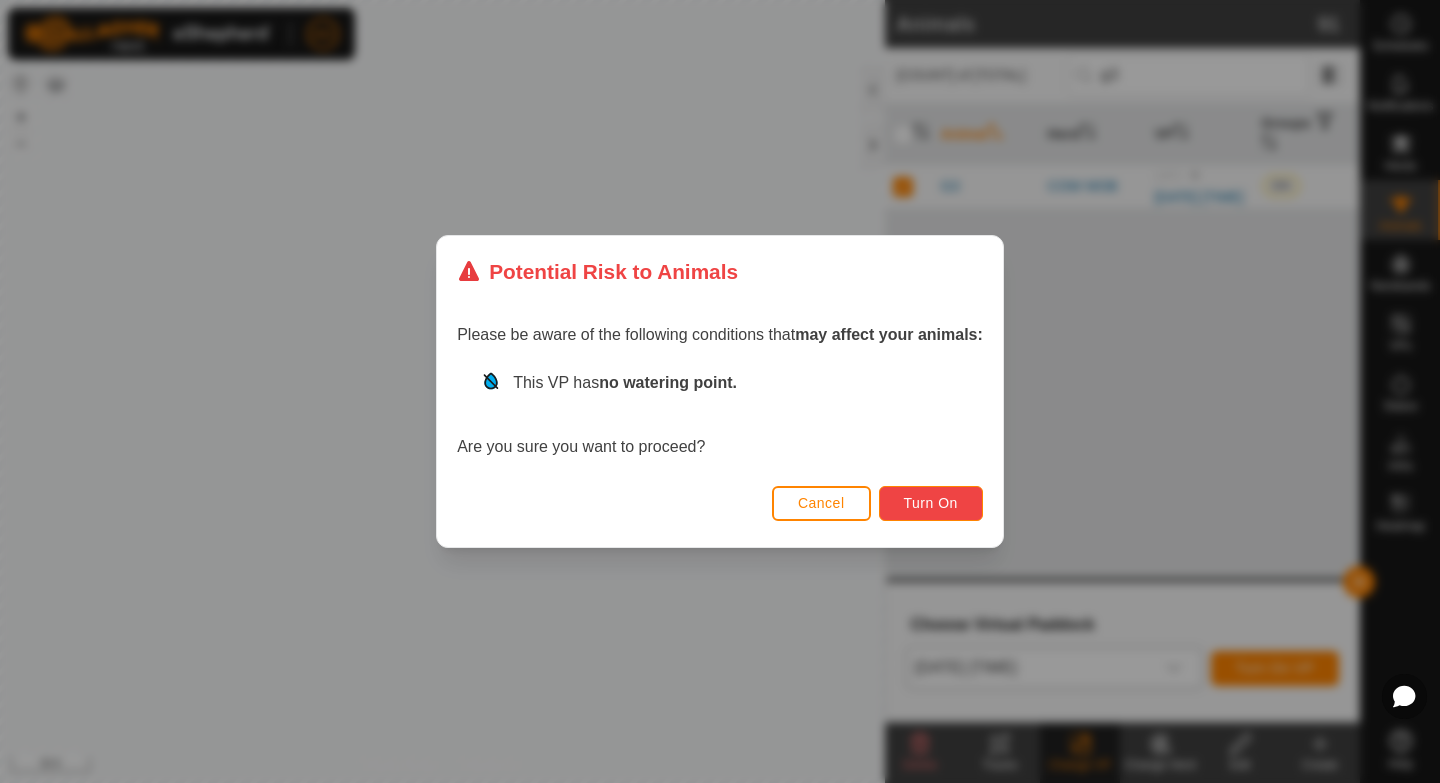 click on "Turn On" at bounding box center [931, 503] 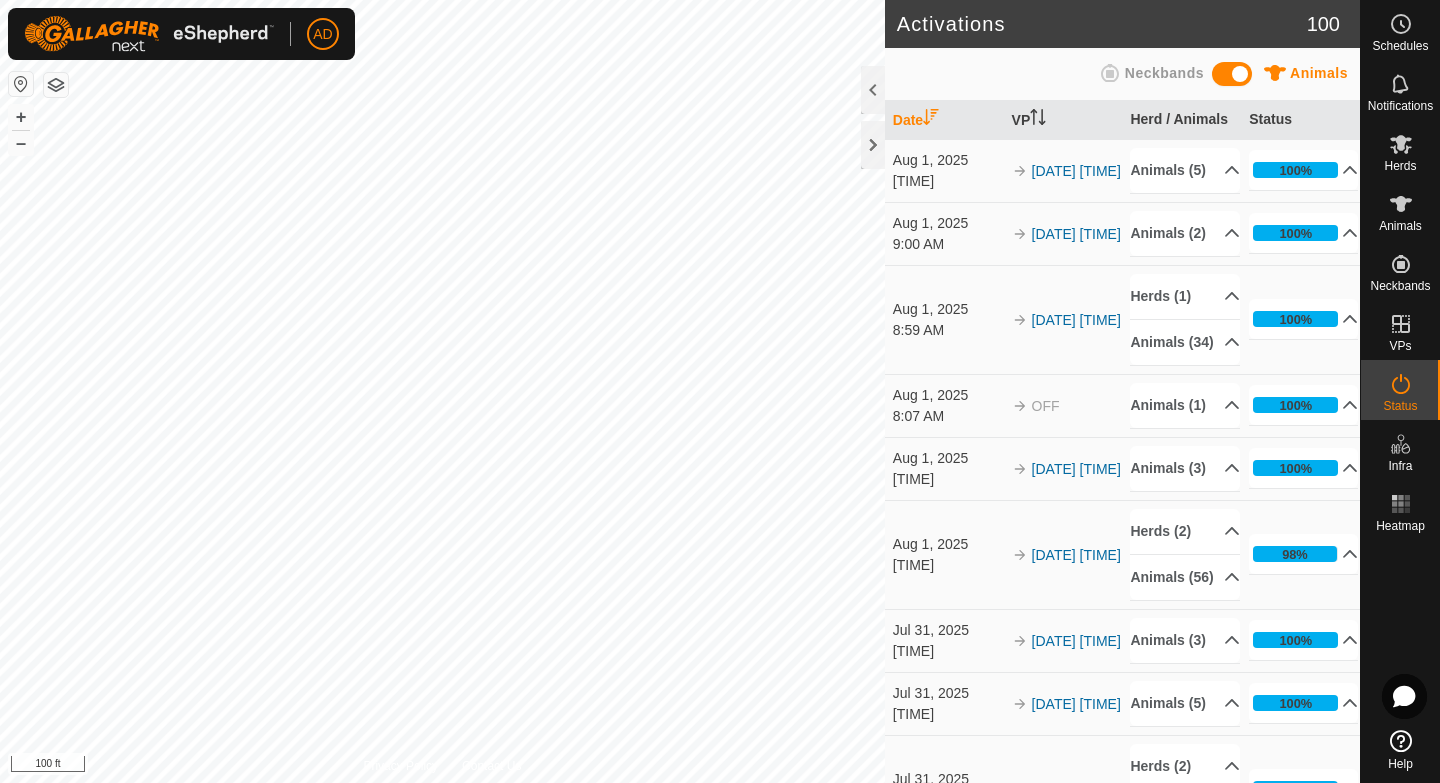 scroll, scrollTop: 0, scrollLeft: 0, axis: both 